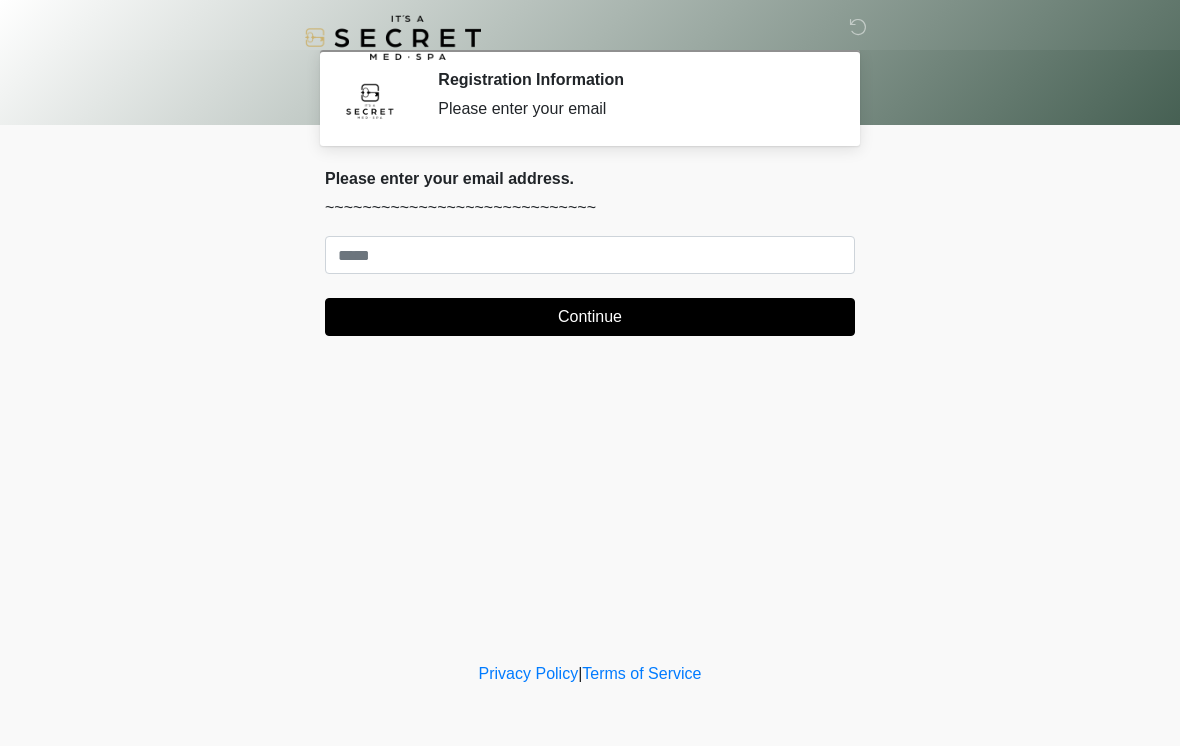 scroll, scrollTop: 0, scrollLeft: 0, axis: both 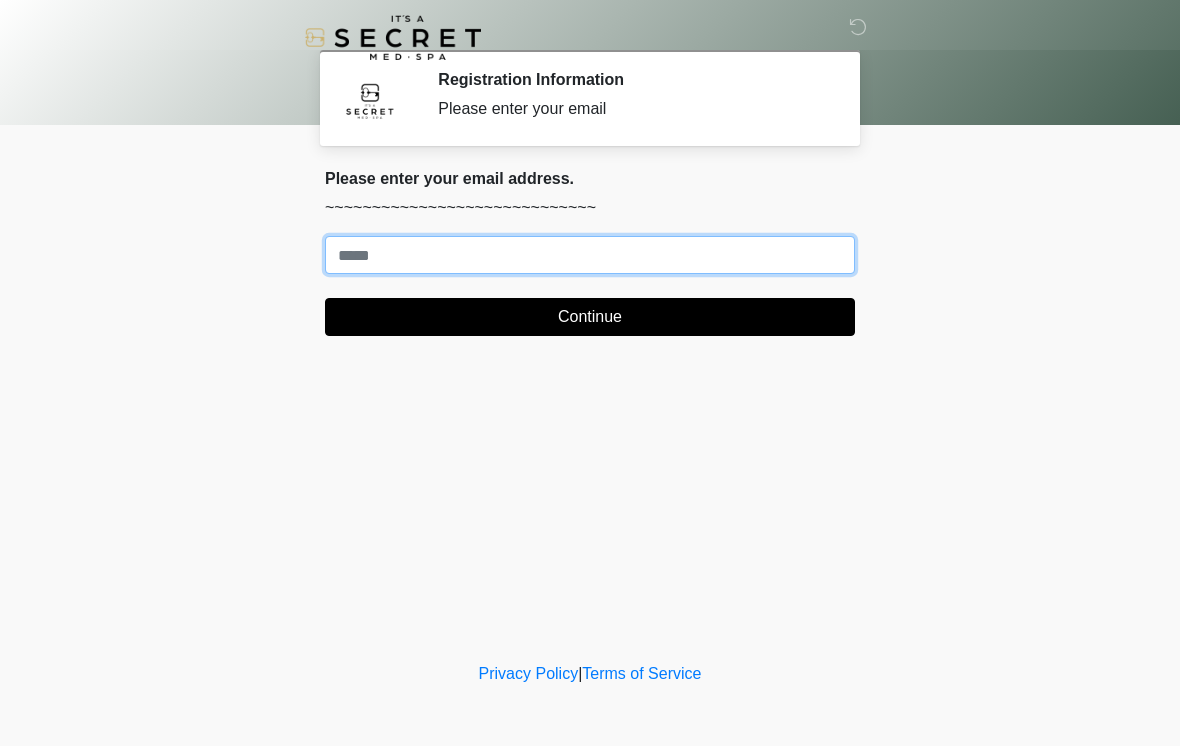 click on "Where should we email your treatment plan?" at bounding box center [590, 255] 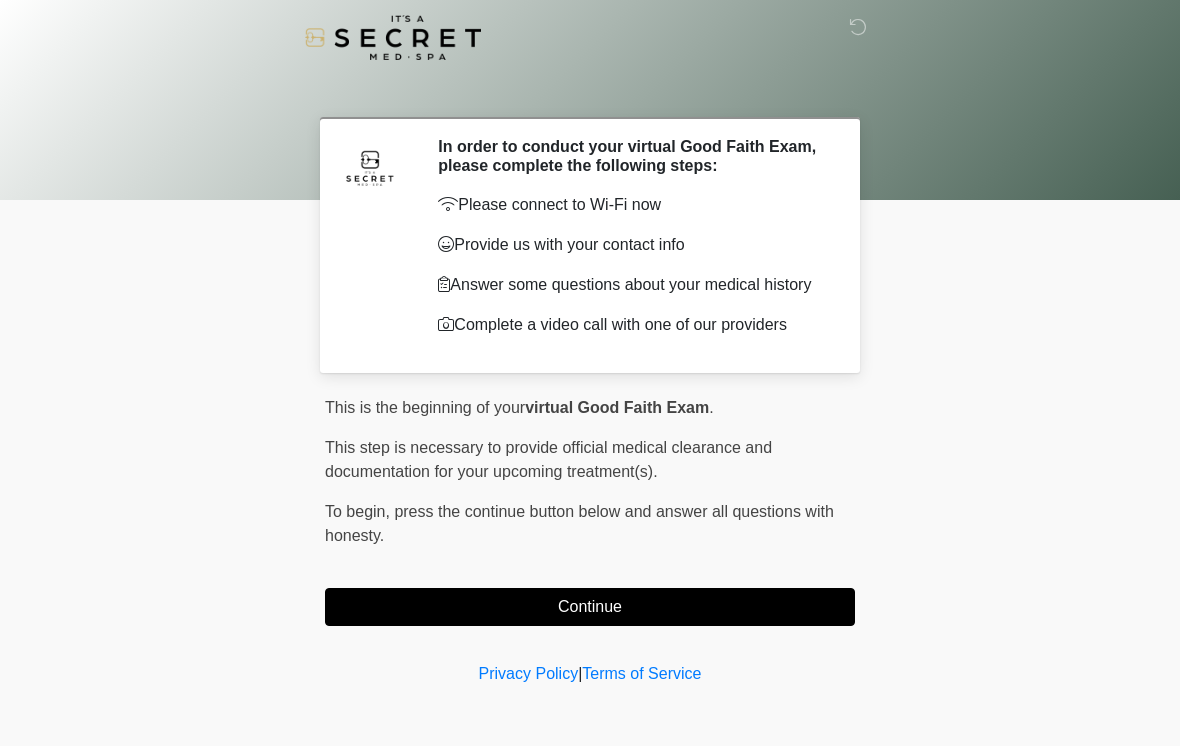 scroll, scrollTop: 0, scrollLeft: 0, axis: both 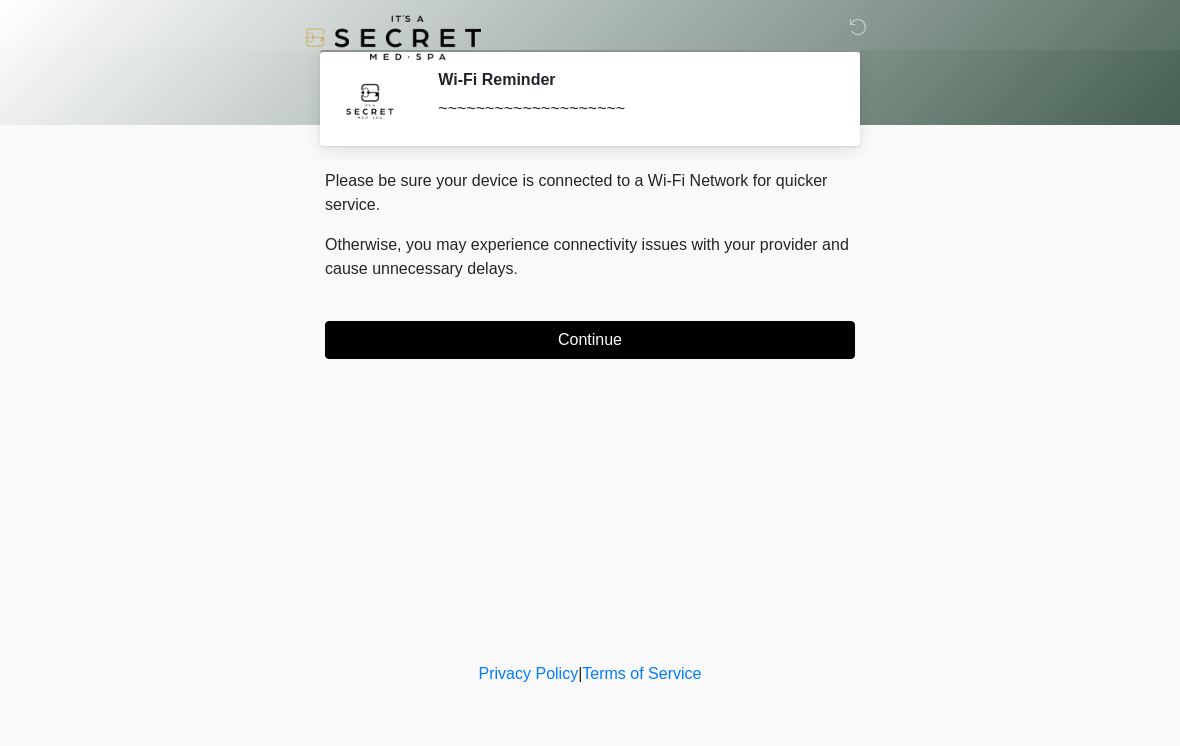 click on "Continue" at bounding box center [590, 340] 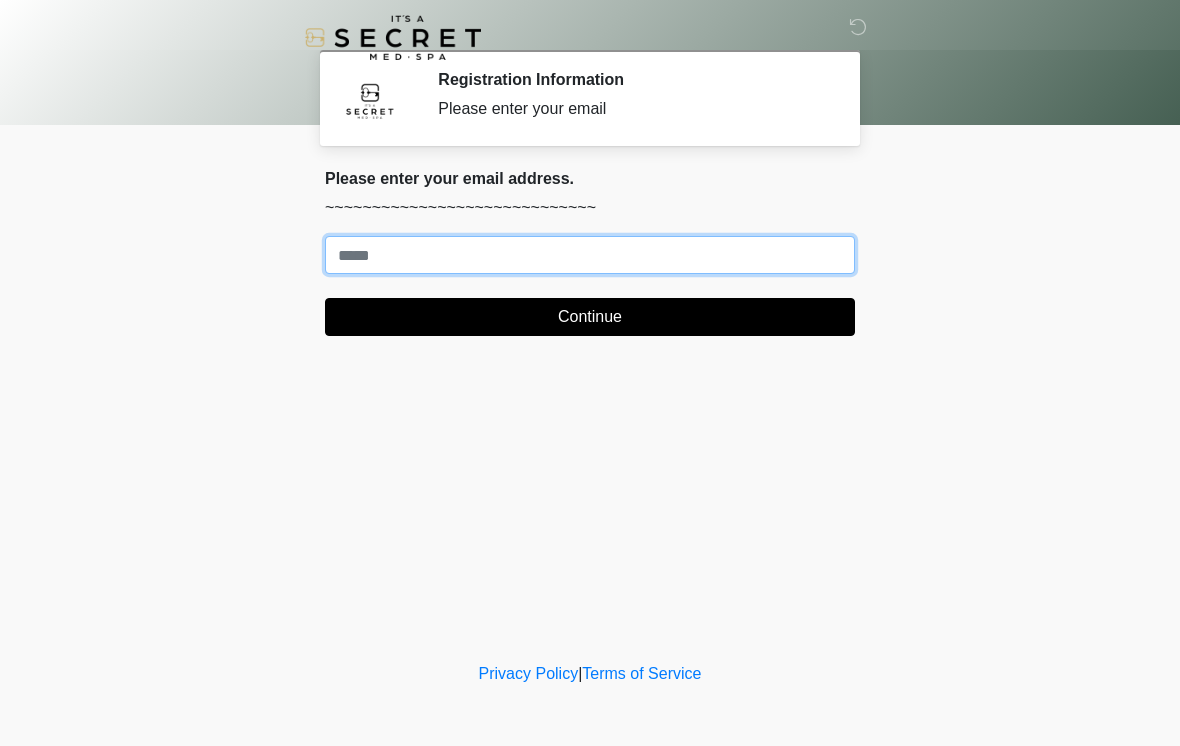 click on "Where should we email your treatment plan?" at bounding box center [590, 255] 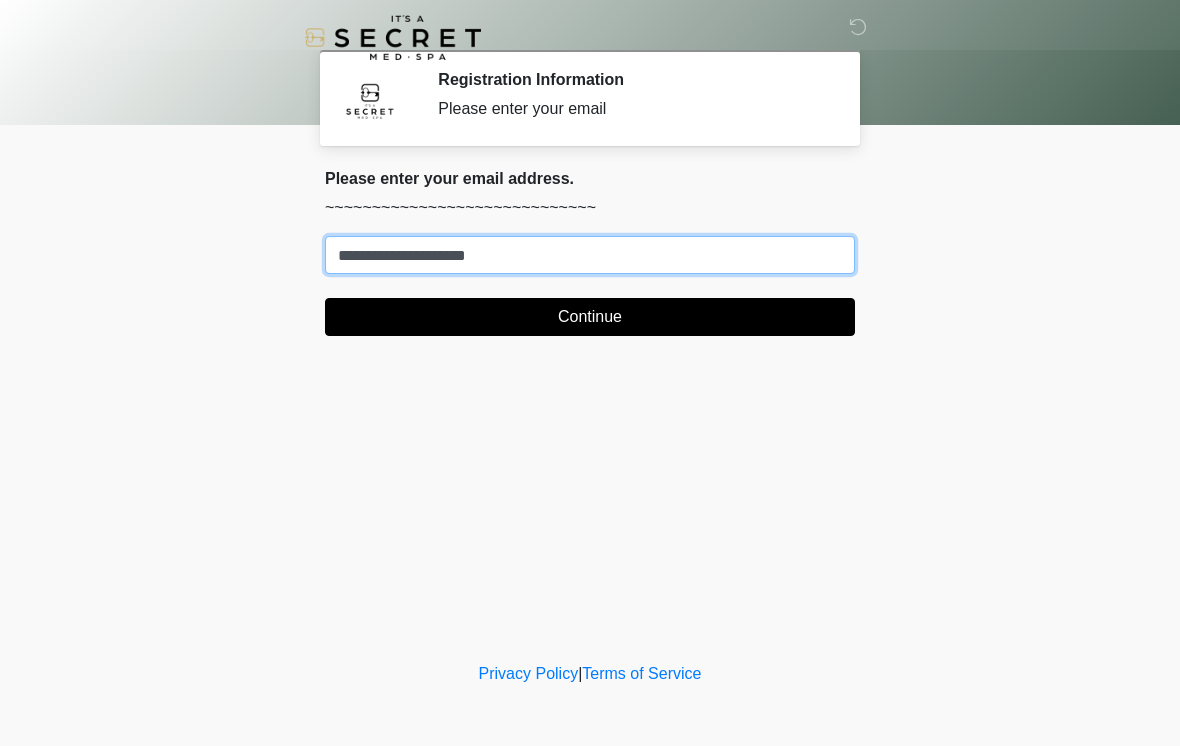 type on "**********" 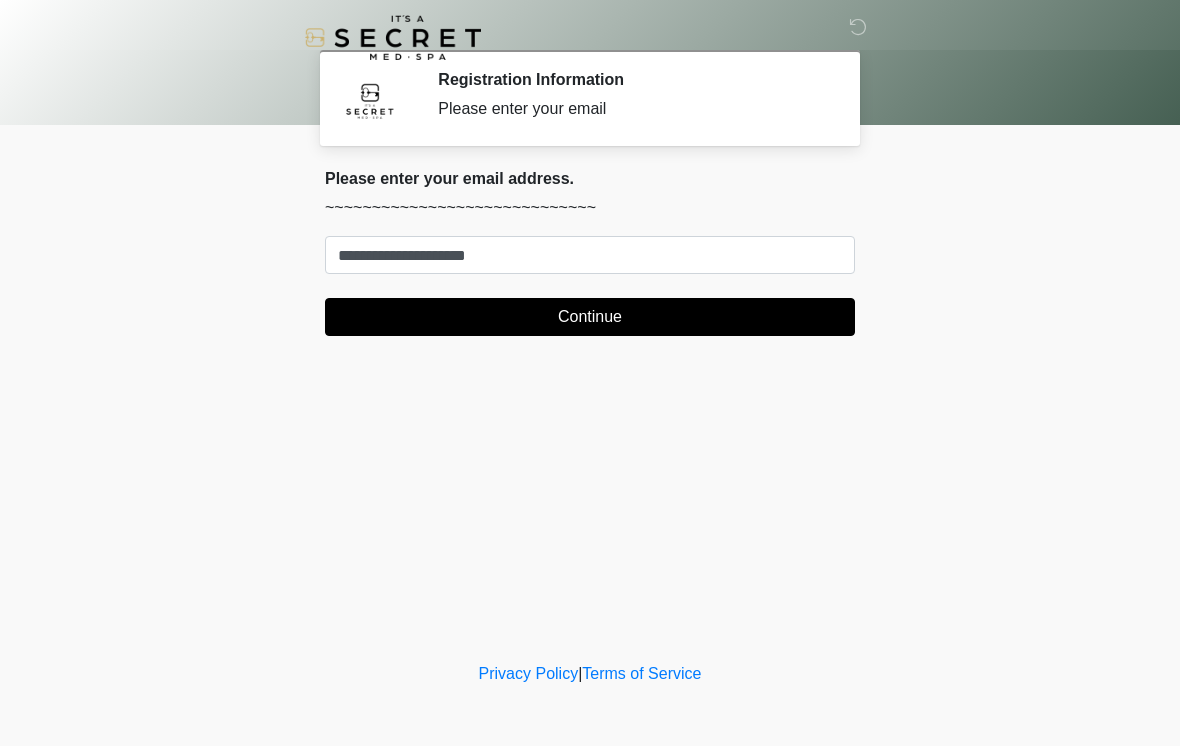 click on "Continue" at bounding box center [590, 317] 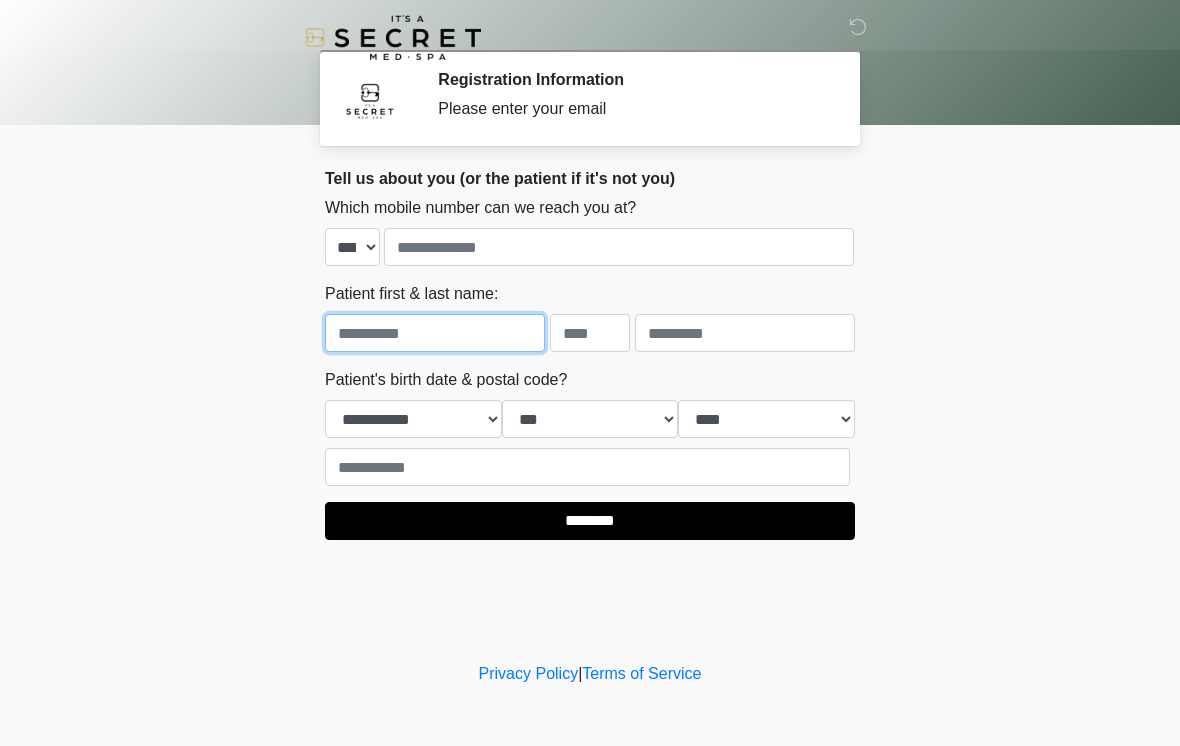 click at bounding box center (435, 333) 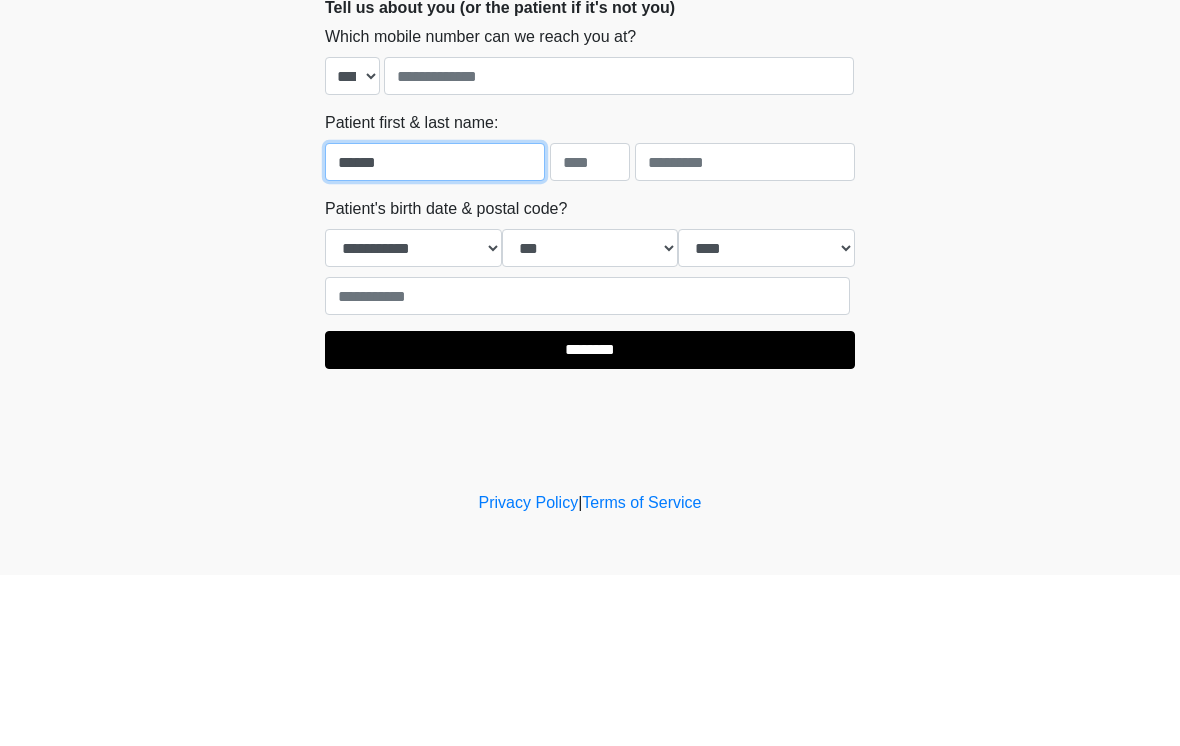 type on "******" 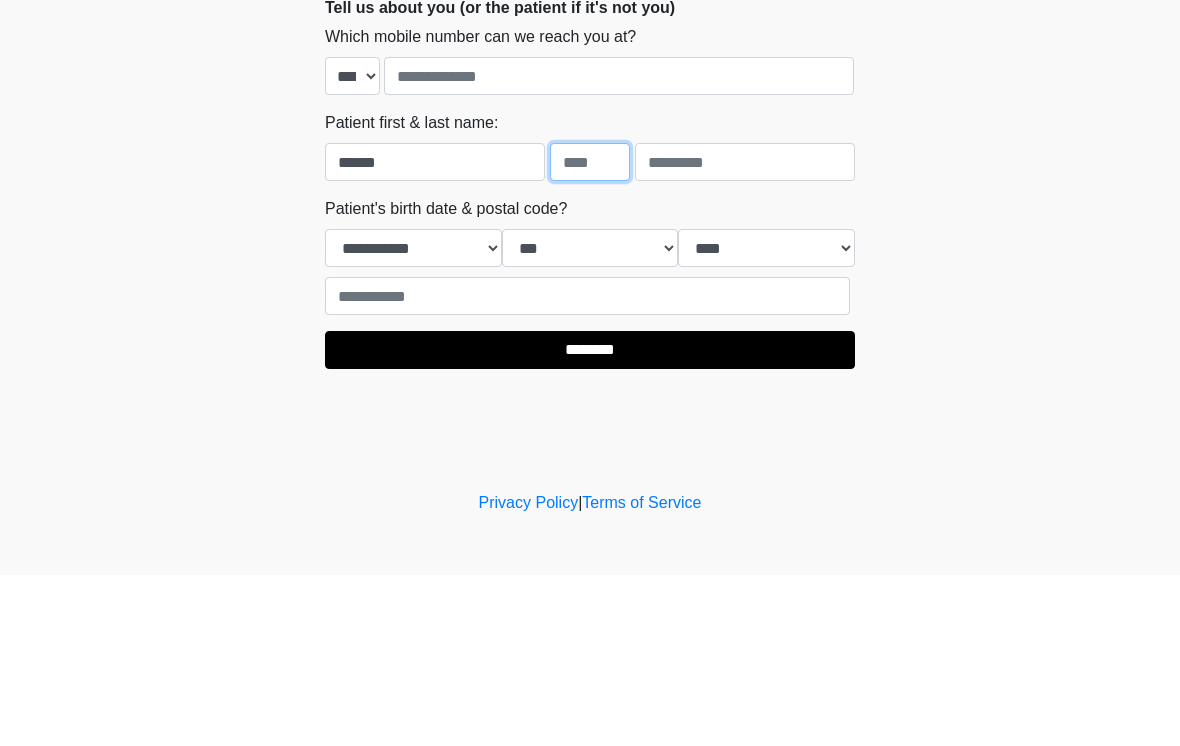 click at bounding box center (590, 333) 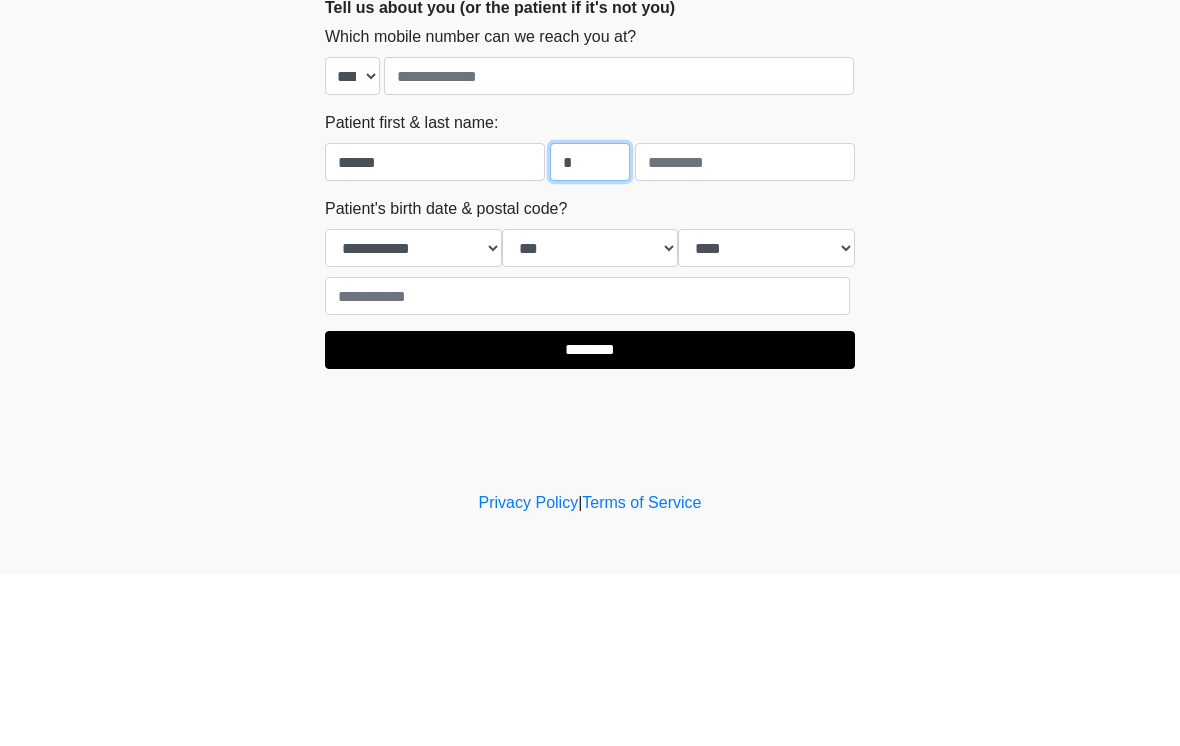 type on "*" 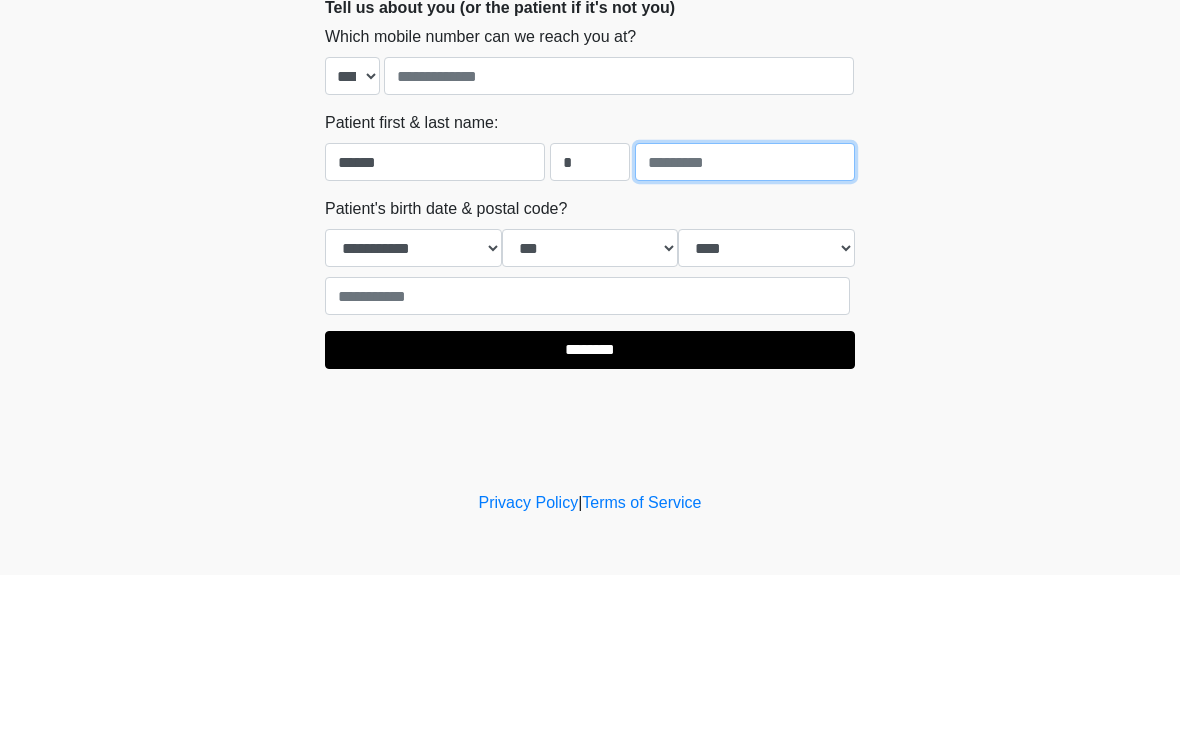 click at bounding box center (745, 333) 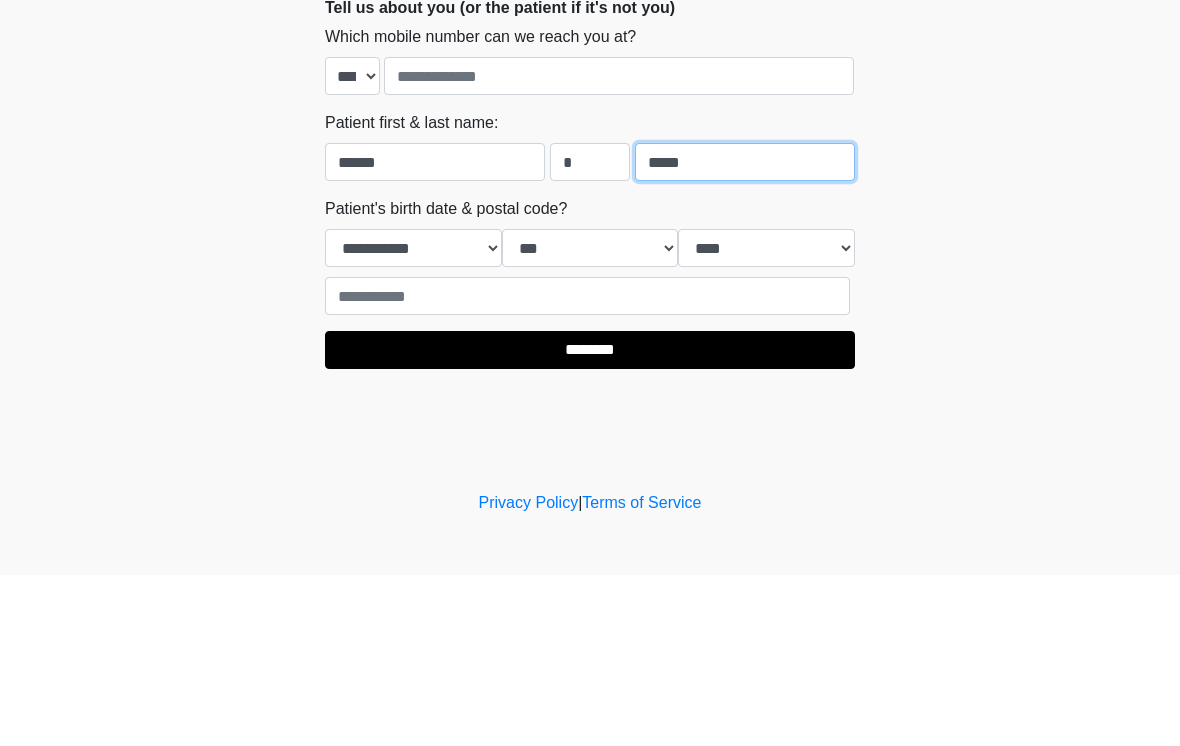 type on "*****" 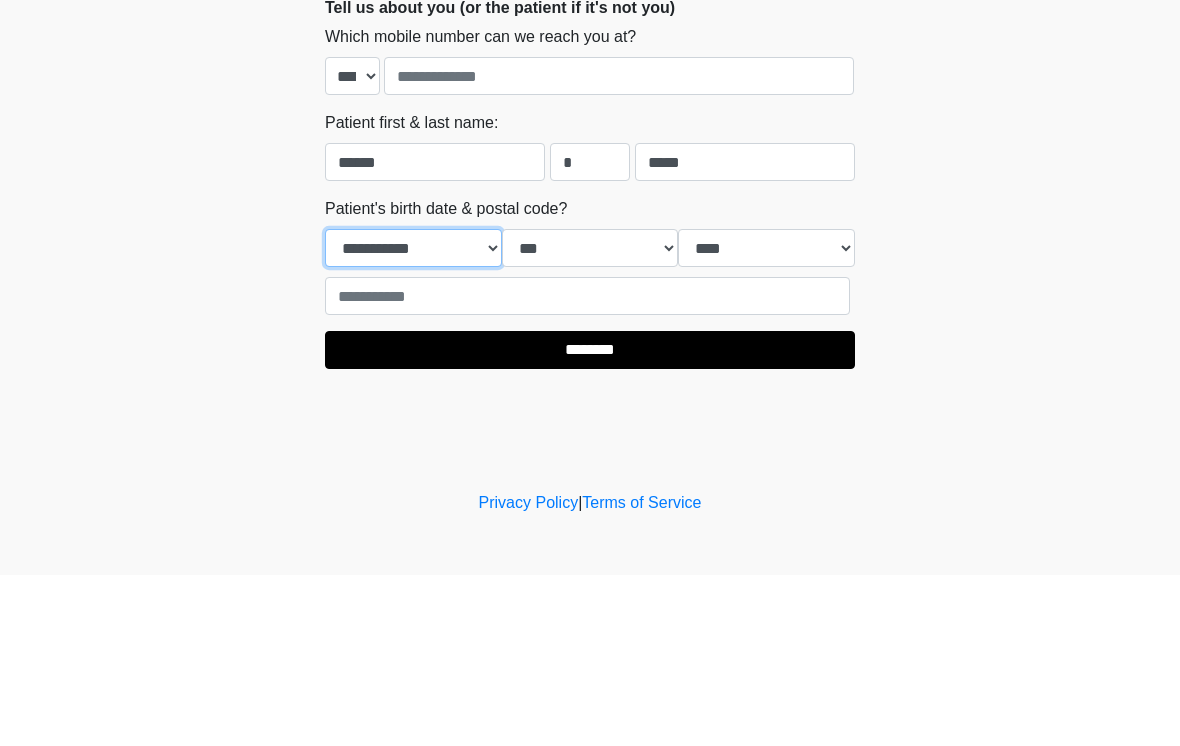 click on "**********" at bounding box center [413, 419] 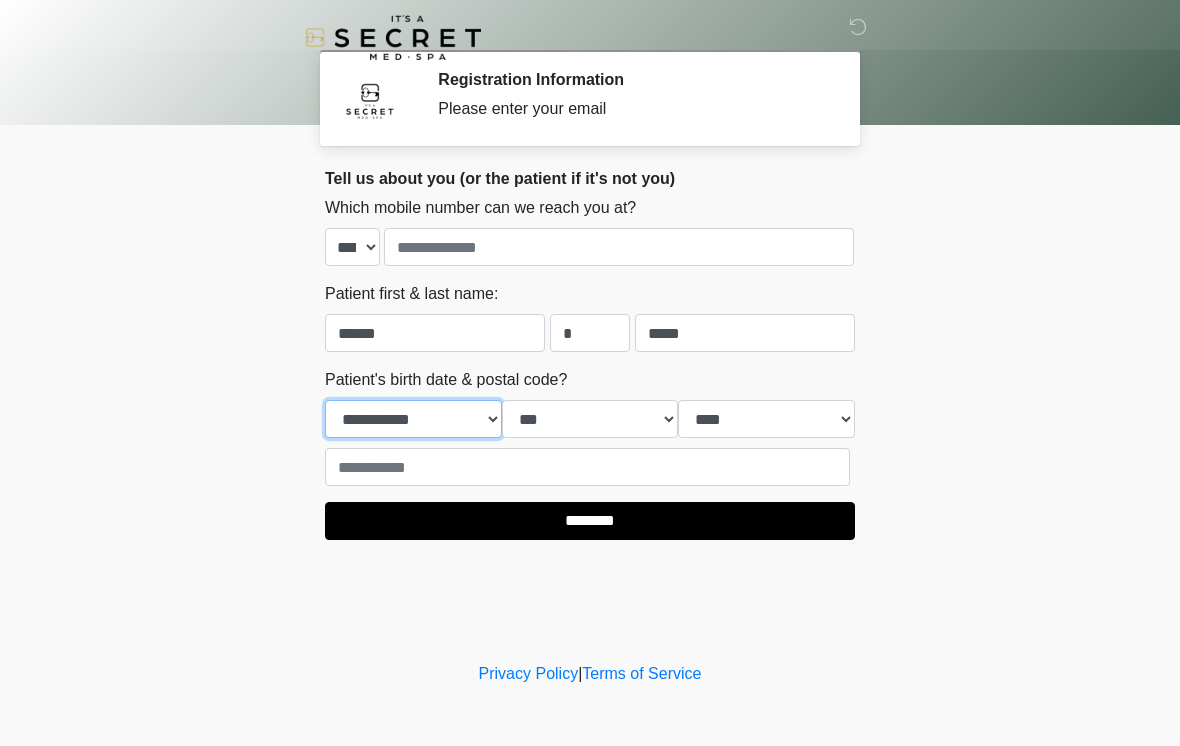 select on "*" 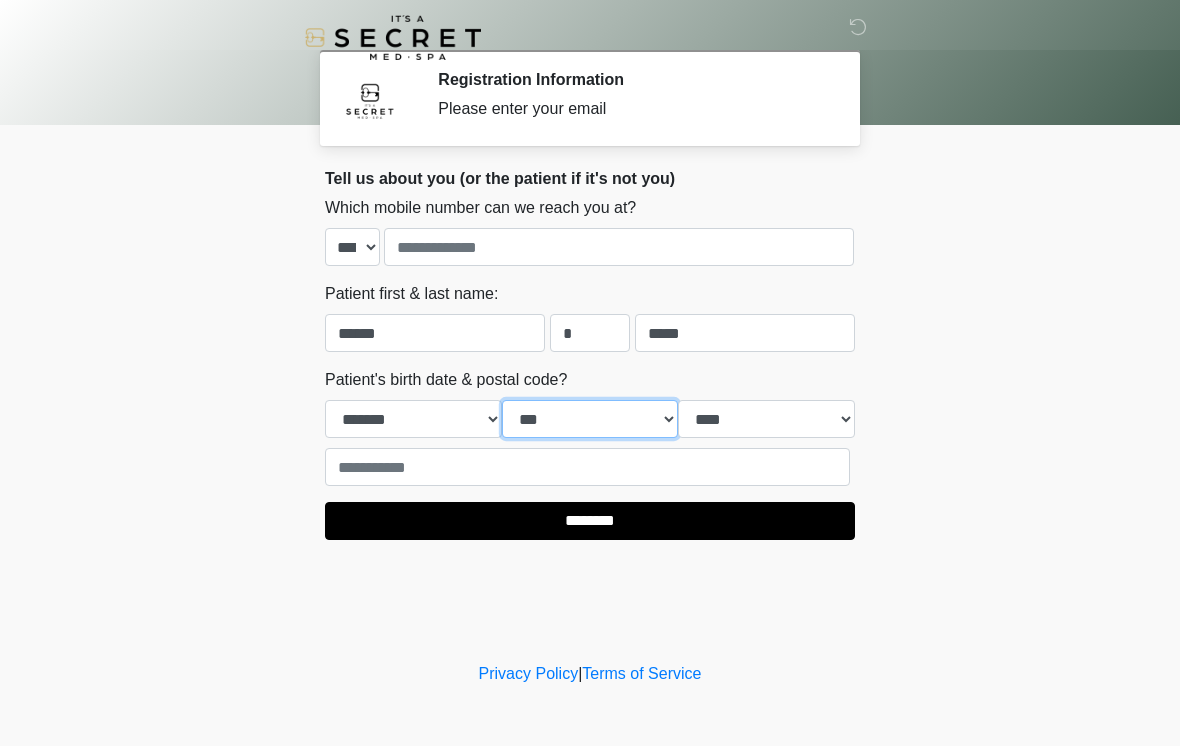 click on "***
*
*
*
*
*
*
*
*
*
**
**
**
**
**
**
**
**
**
**
**
**
**
**
**
**
**
**
**
**
**
**" at bounding box center (590, 419) 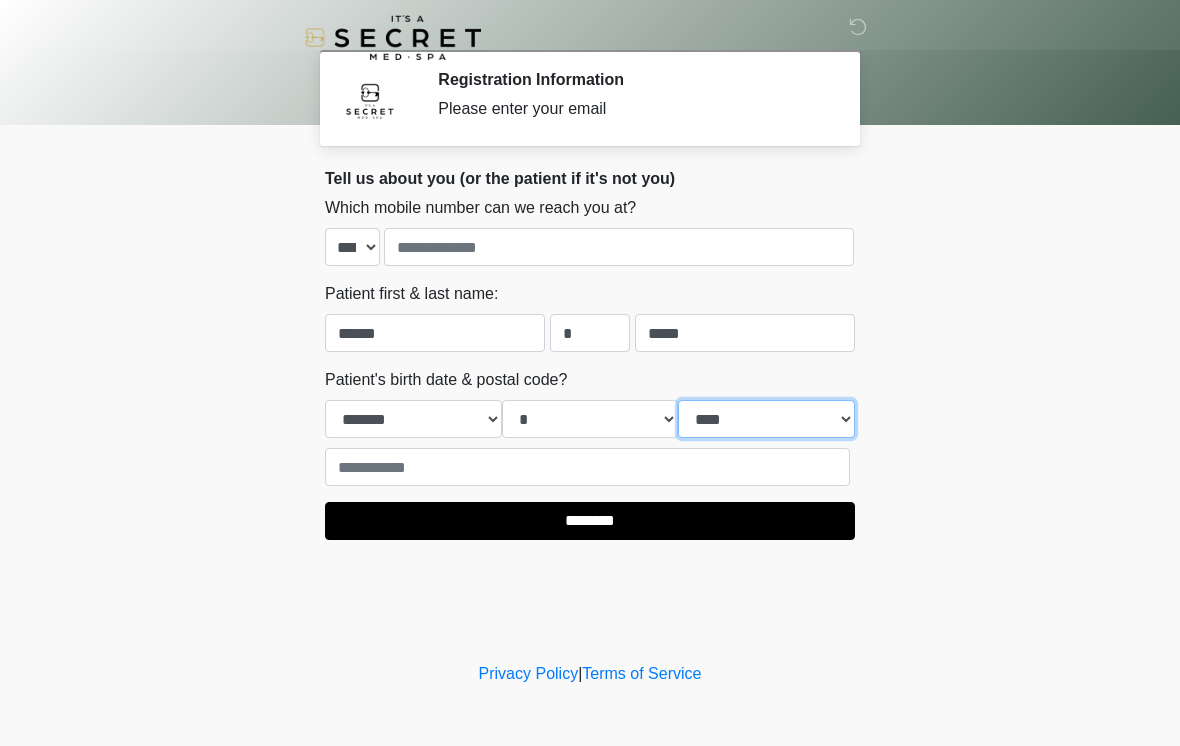 click on "****
****
****
****
****
****
****
****
****
****
****
****
****
****
****
****
****
****
****
****
****
****
****
****
****
****
****
****
****
****
****
****
****
****
****
****
****
****
****
****
****
****
****
****
****
****
****
****
****
****
****
****
****
****
****
****
****
****
****
****
****
****
****
****
****
****
****
****
****
****
****
****
****
****
****
****
****
****
****
****
****
****
****
****
****
****
****
****
****
****
****
****
****
****
****
****
****
****
****
****
****
****" at bounding box center (766, 419) 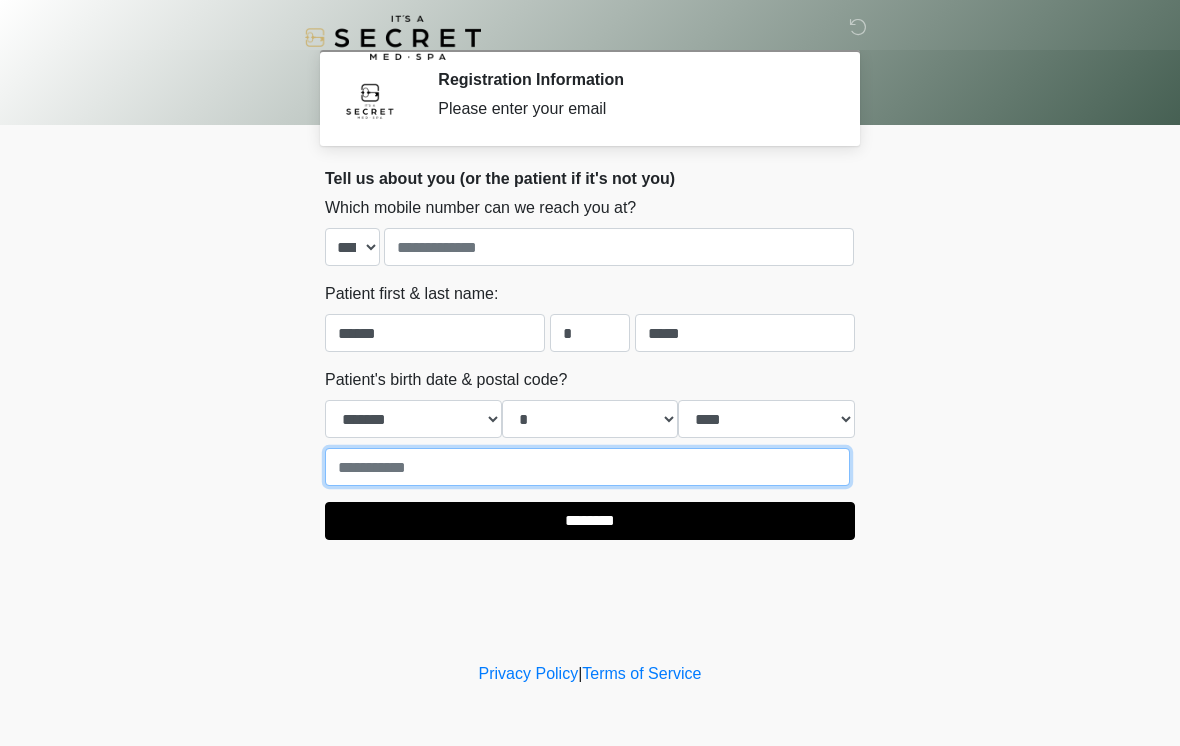 click at bounding box center (587, 467) 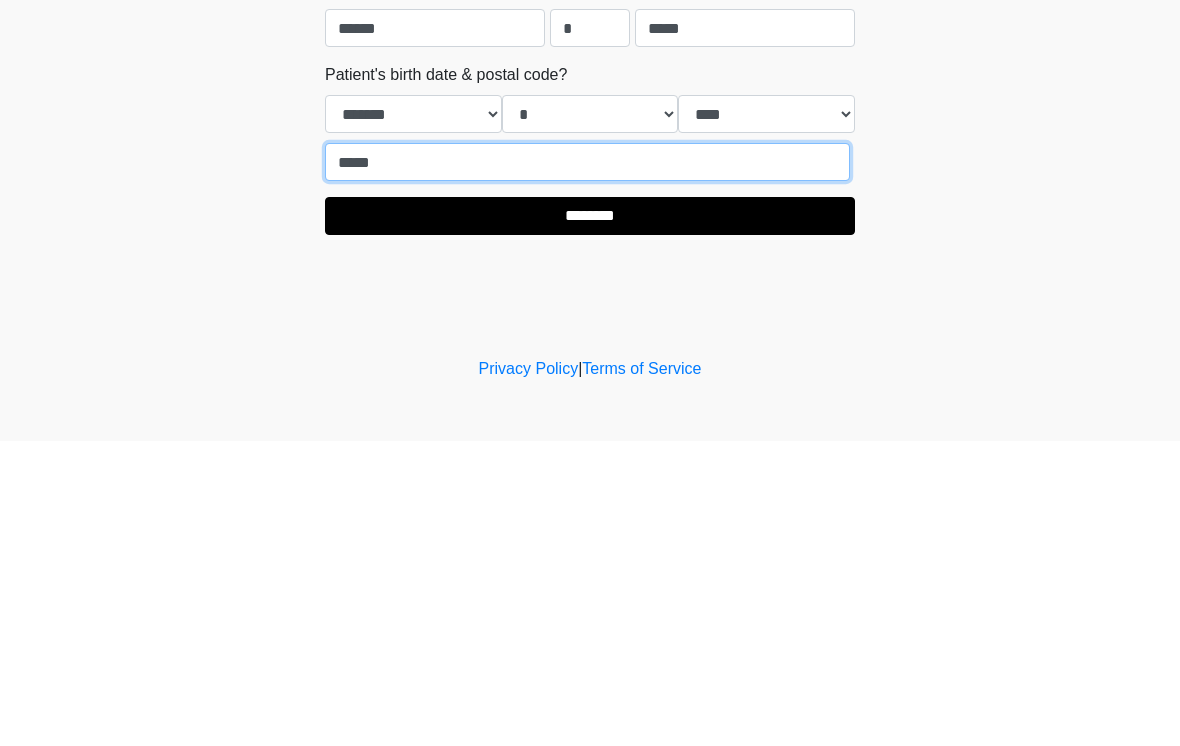 type on "*****" 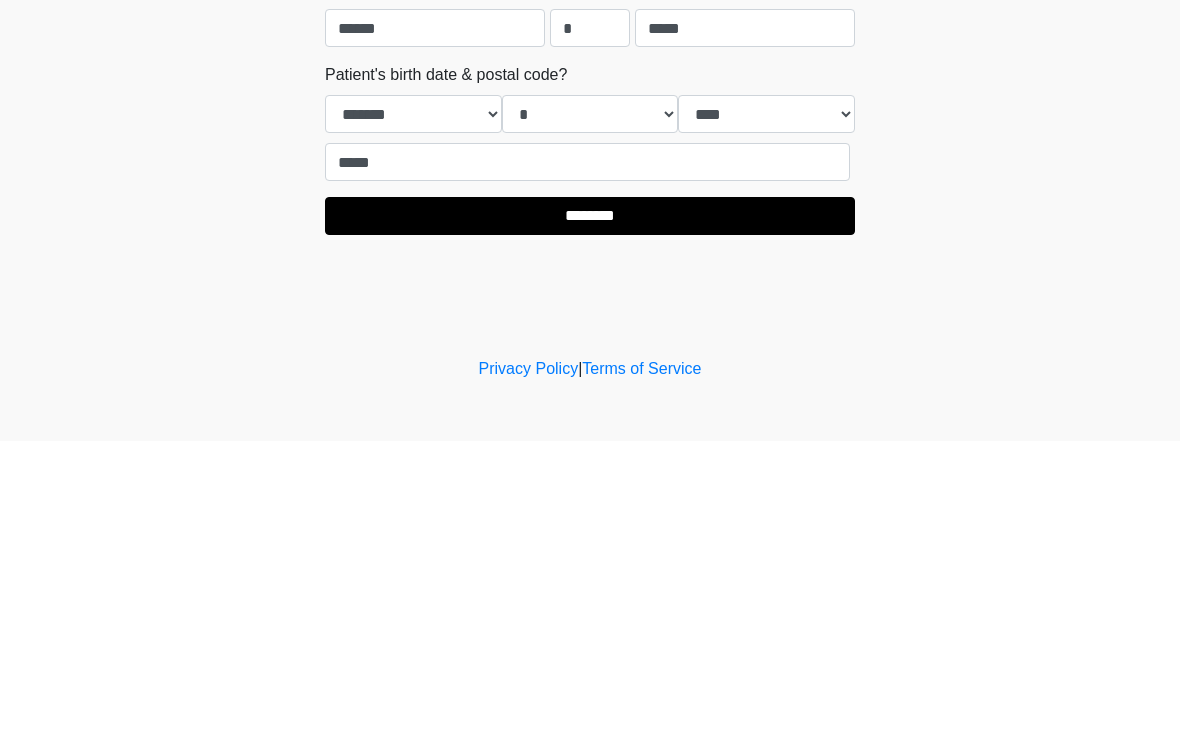 click on "********" at bounding box center (590, 521) 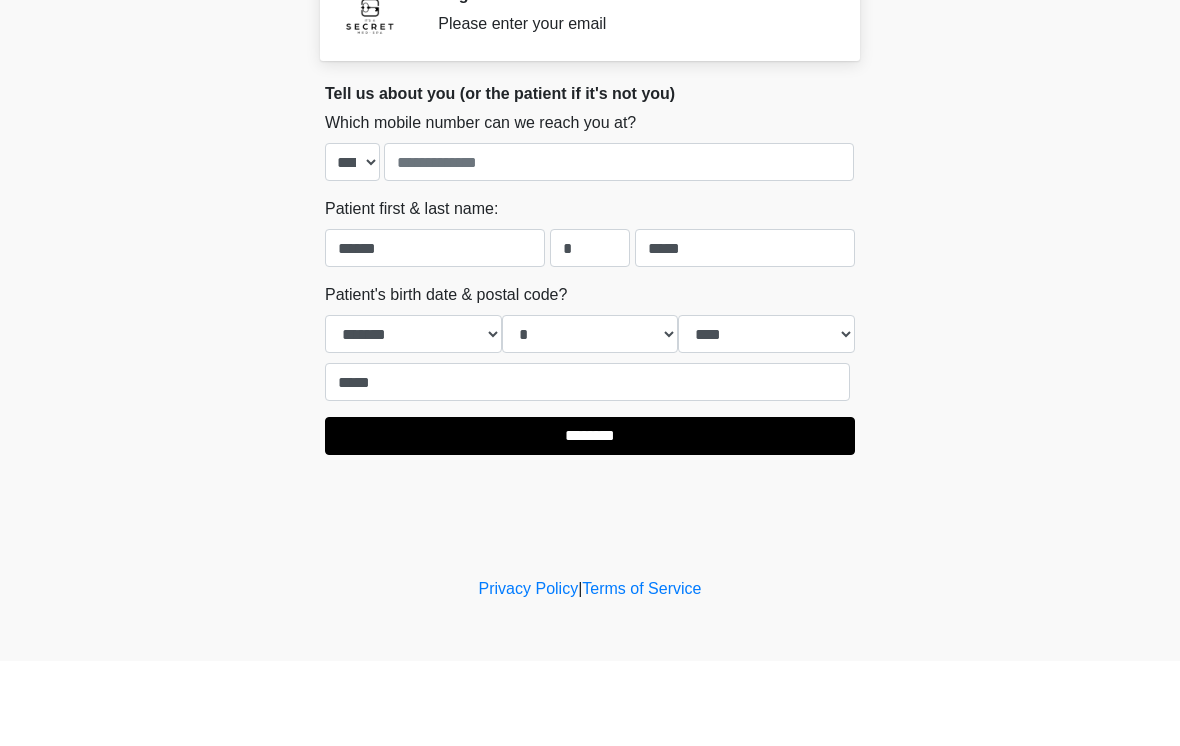 click on "[COUNTRY] / [CITY]
Registration Information
Please enter your [EMAIL]
Please connect to Wi-Fi now   Provide us with your contact info  Answer some questions about your medical history  Complete a video call with one of our providers
This is the beginning of your  virtual Good Faith Exam .  ﻿﻿﻿﻿﻿﻿﻿﻿ This step is necessary to provide official medical clearance and documentation for your upcoming treatment(s).   ﻿﻿﻿﻿﻿﻿To begin, ﻿﻿﻿﻿﻿﻿ press the continue button below and answer all questions with honesty.
Continue
Please be sure your device is connected to a Wi-Fi Network for quicker service.  .
Continue" at bounding box center [590, 373] 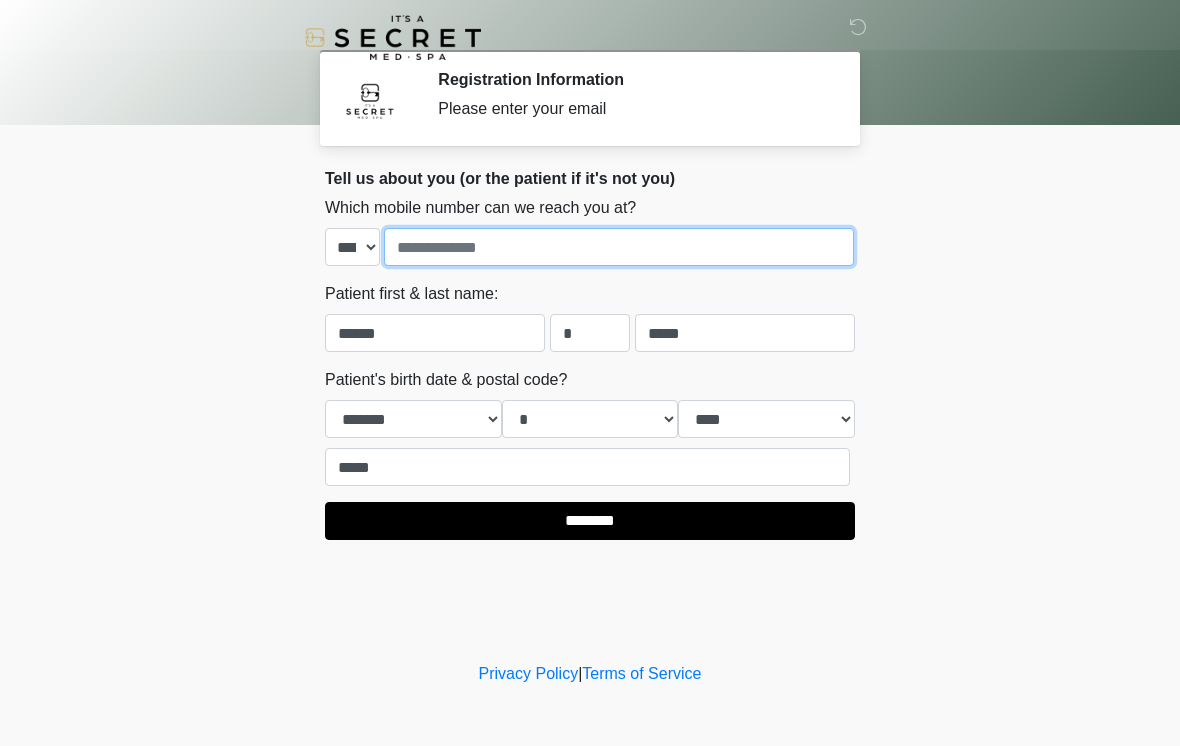 click at bounding box center (619, 247) 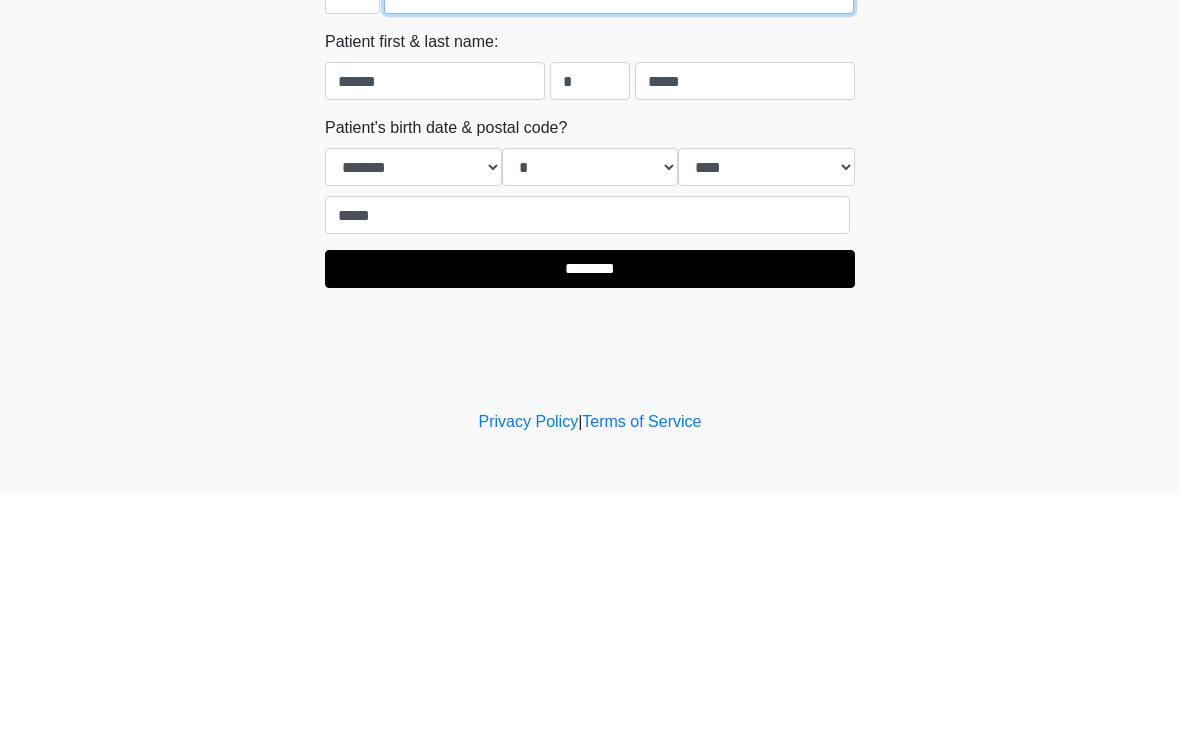 type on "**********" 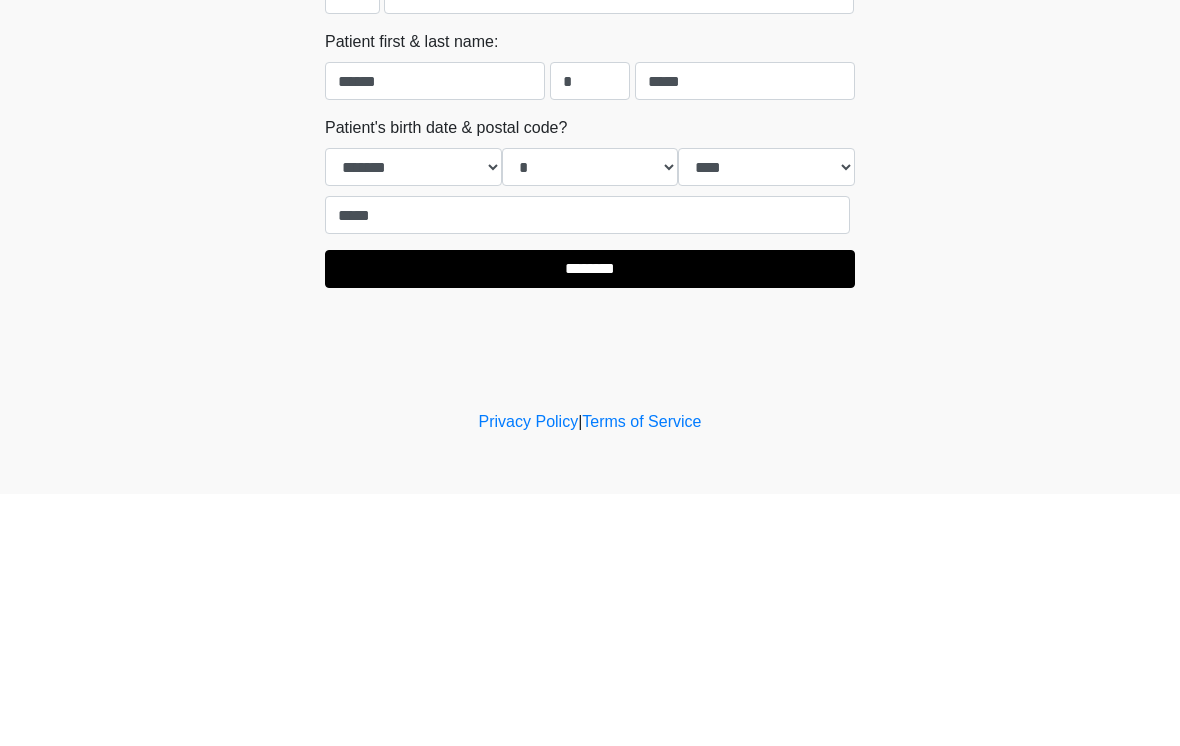 click on "********" at bounding box center [590, 521] 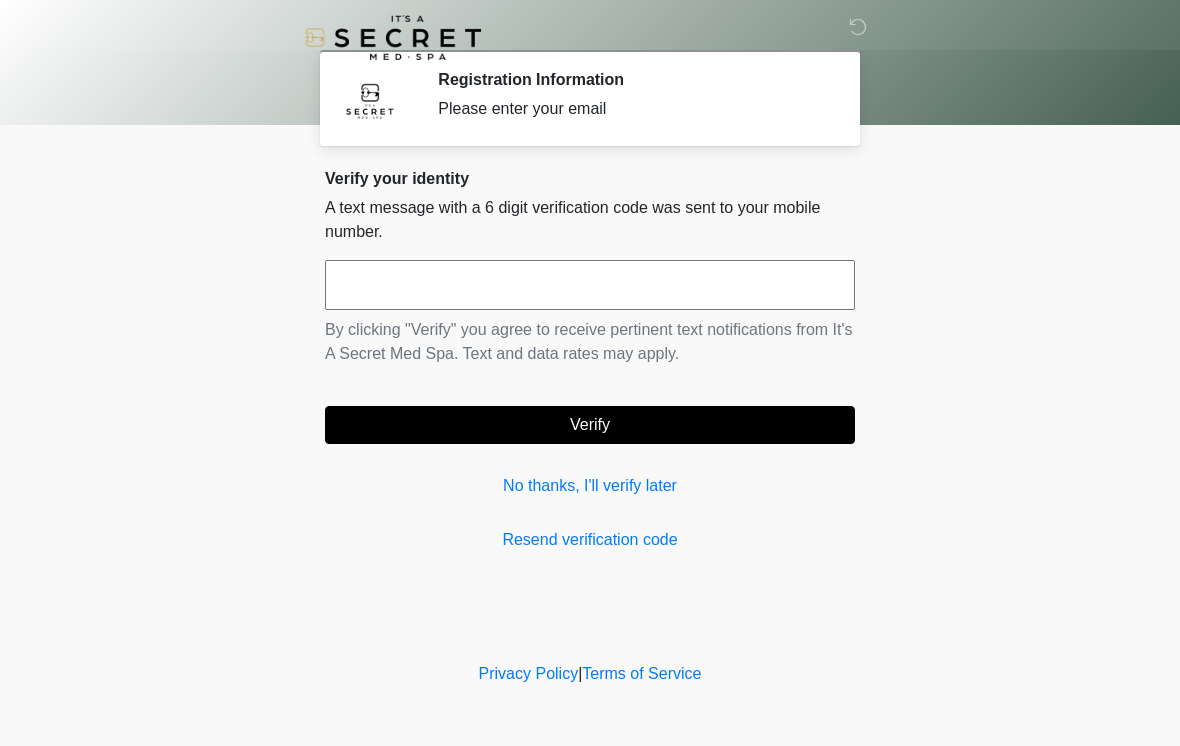 click at bounding box center (590, 285) 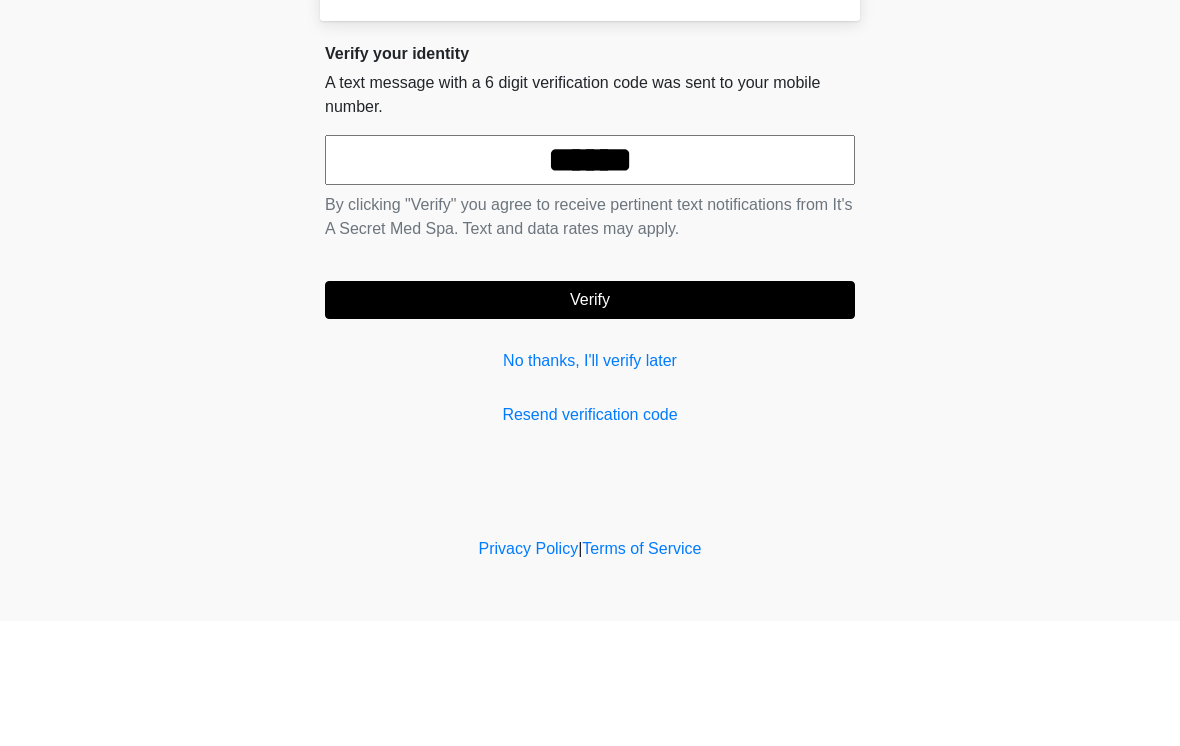 type on "******" 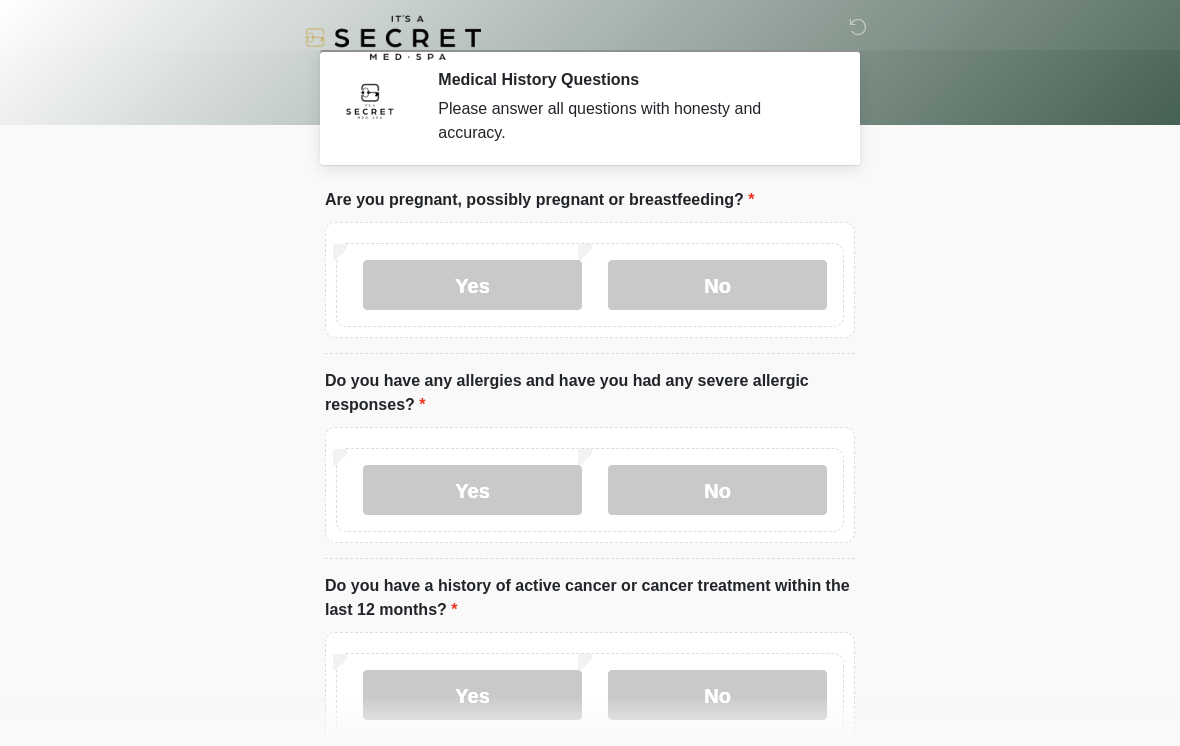 click on "No" at bounding box center (717, 285) 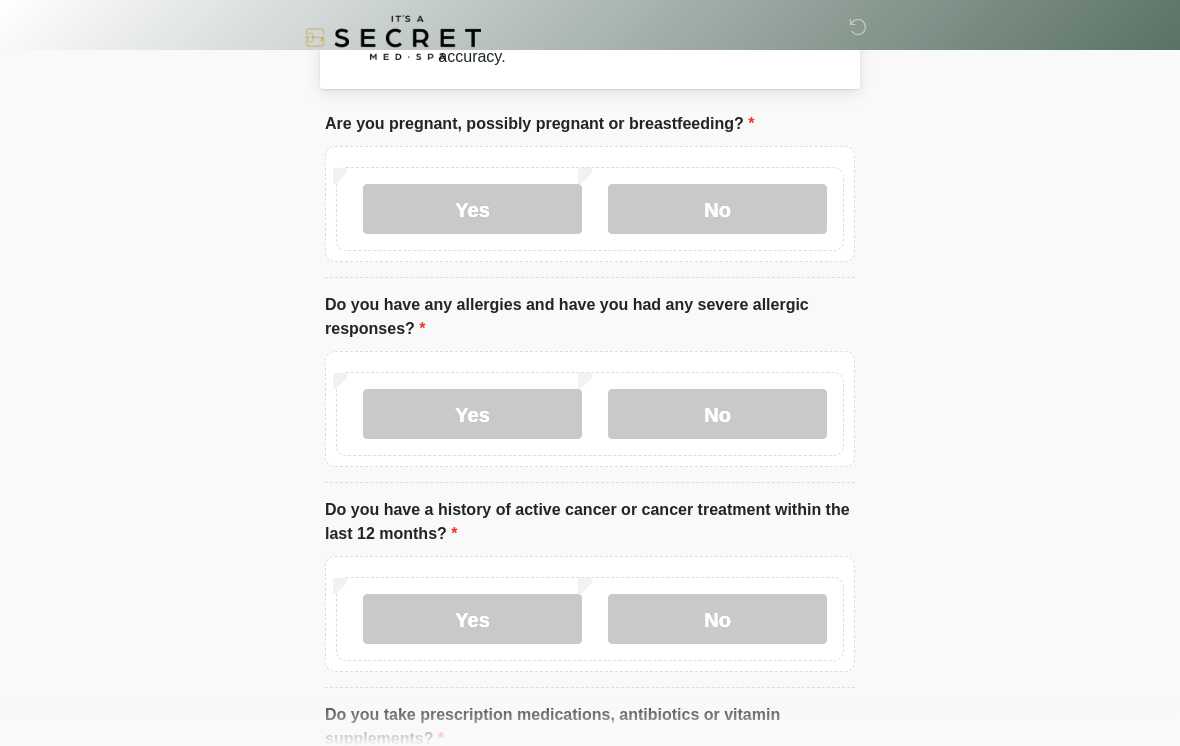 scroll, scrollTop: 106, scrollLeft: 0, axis: vertical 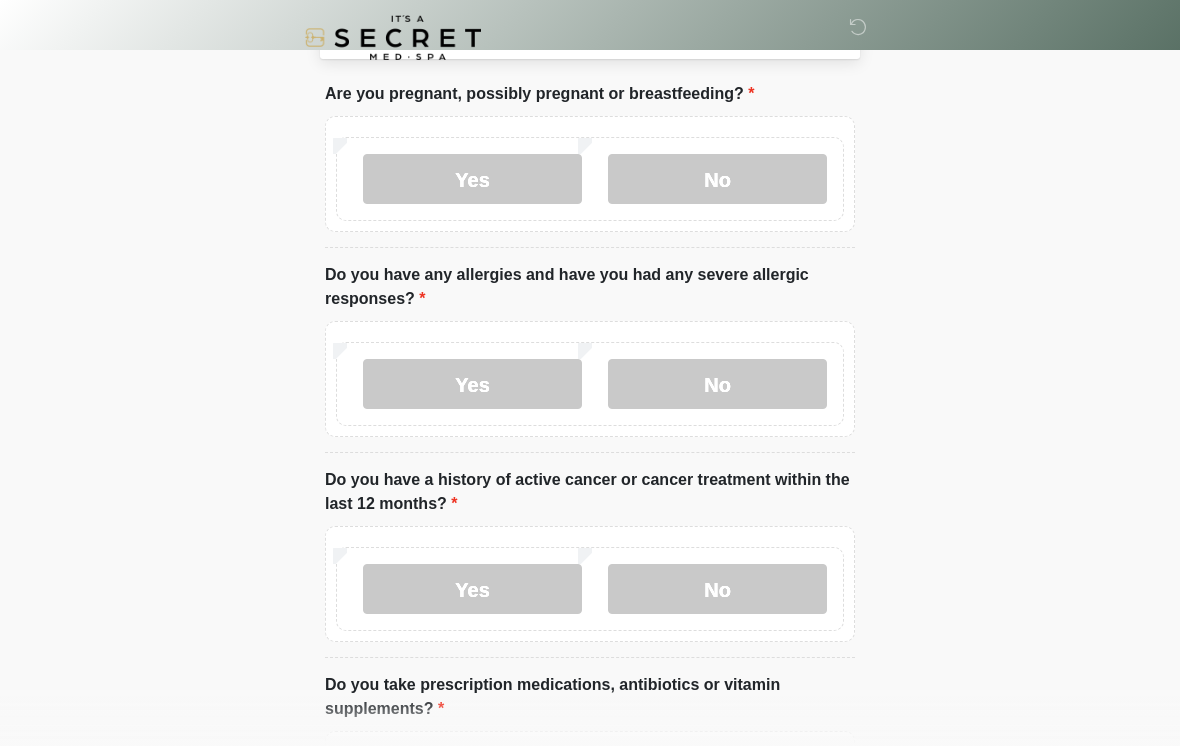 click on "No" at bounding box center [717, 384] 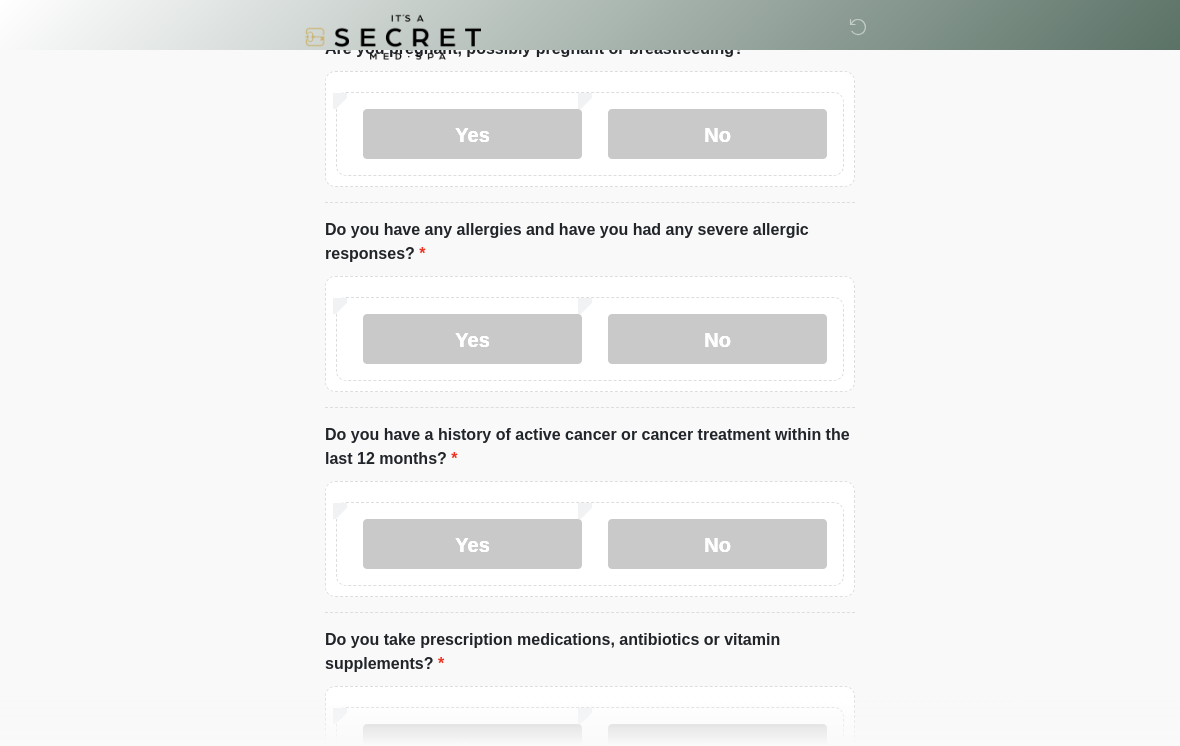 scroll, scrollTop: 269, scrollLeft: 0, axis: vertical 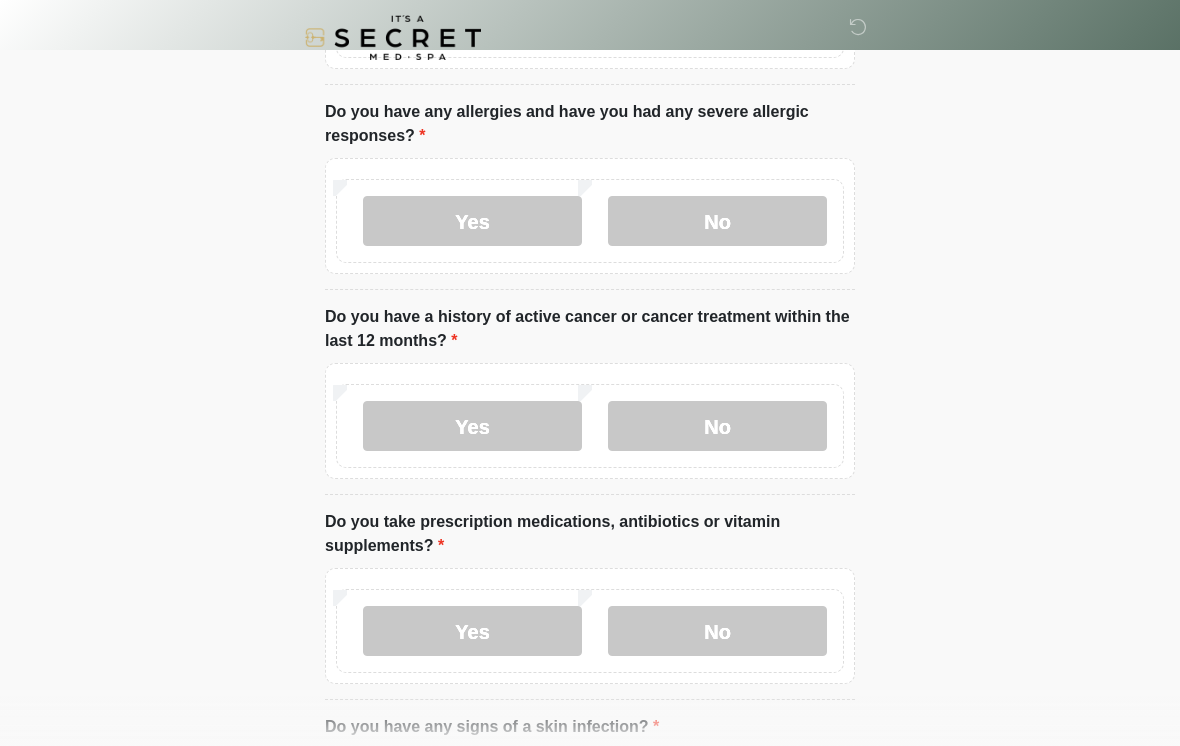 click on "No" at bounding box center (717, 426) 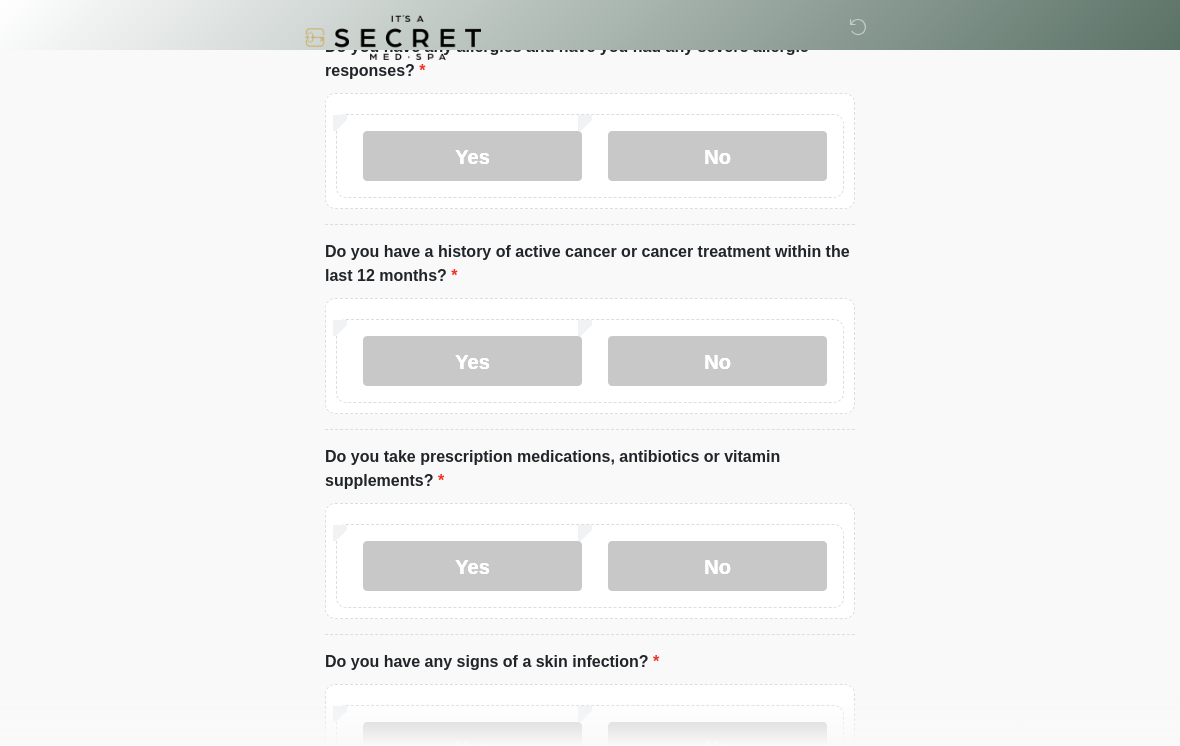 scroll, scrollTop: 448, scrollLeft: 0, axis: vertical 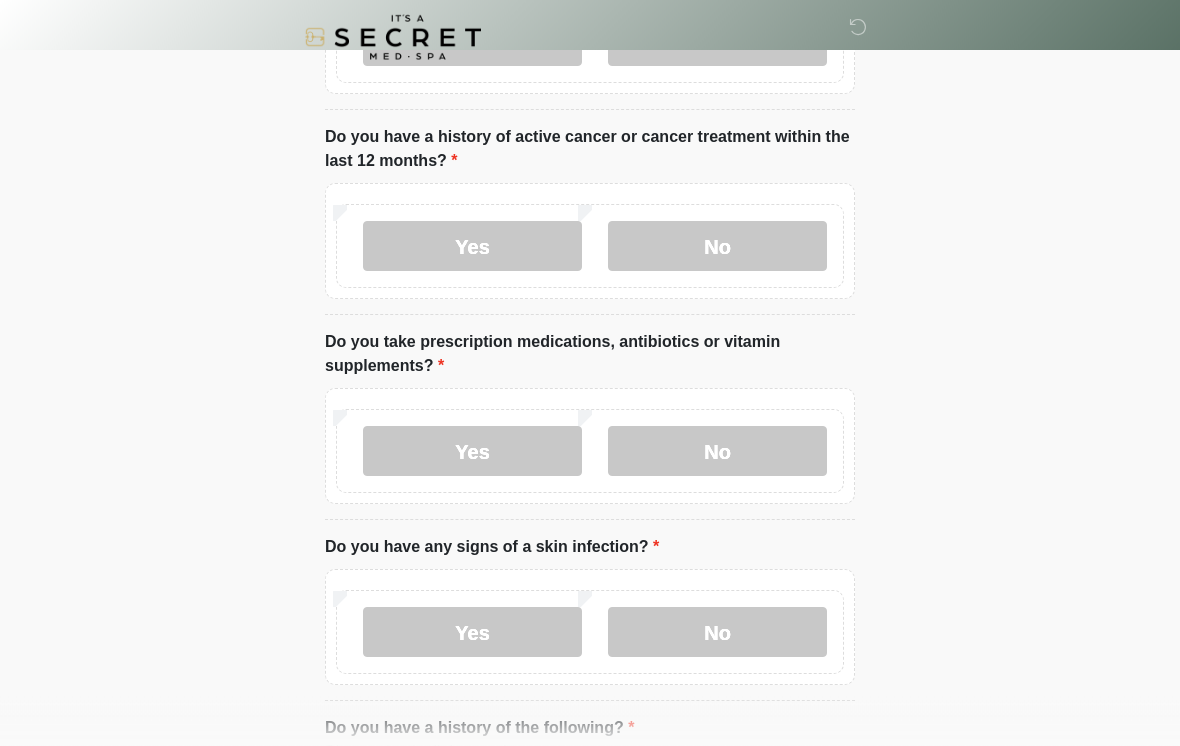 click on "No" at bounding box center [717, 452] 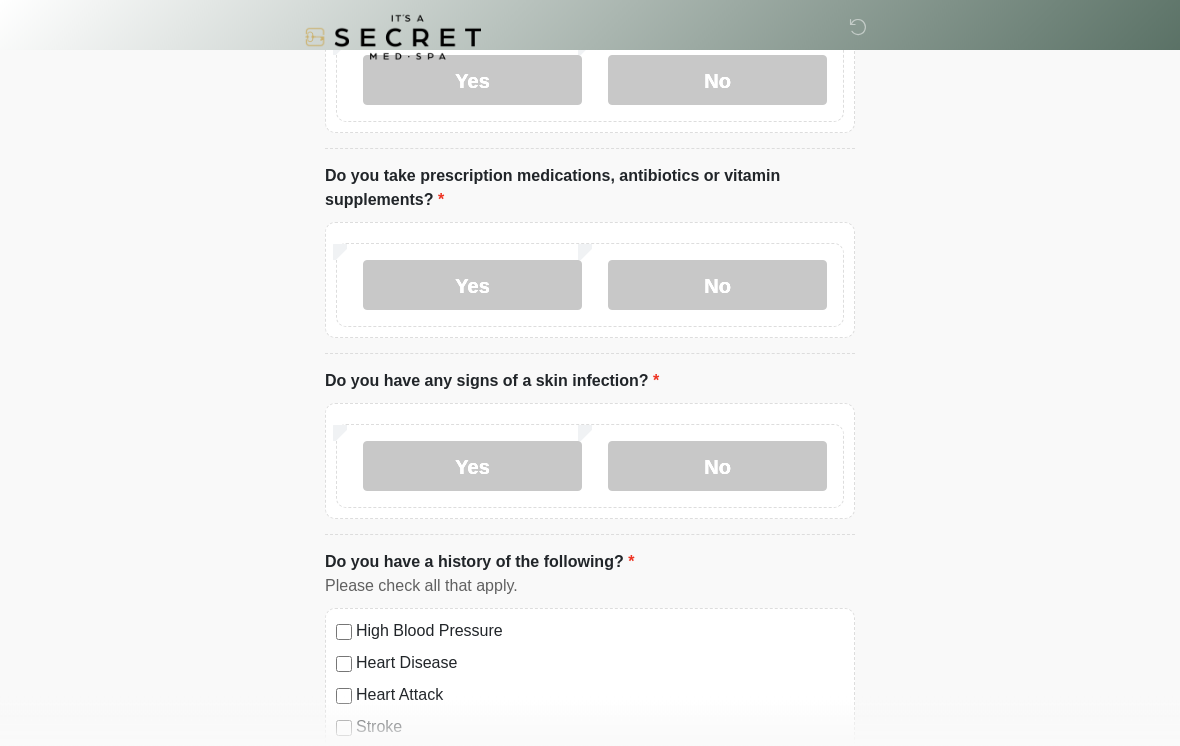 scroll, scrollTop: 615, scrollLeft: 0, axis: vertical 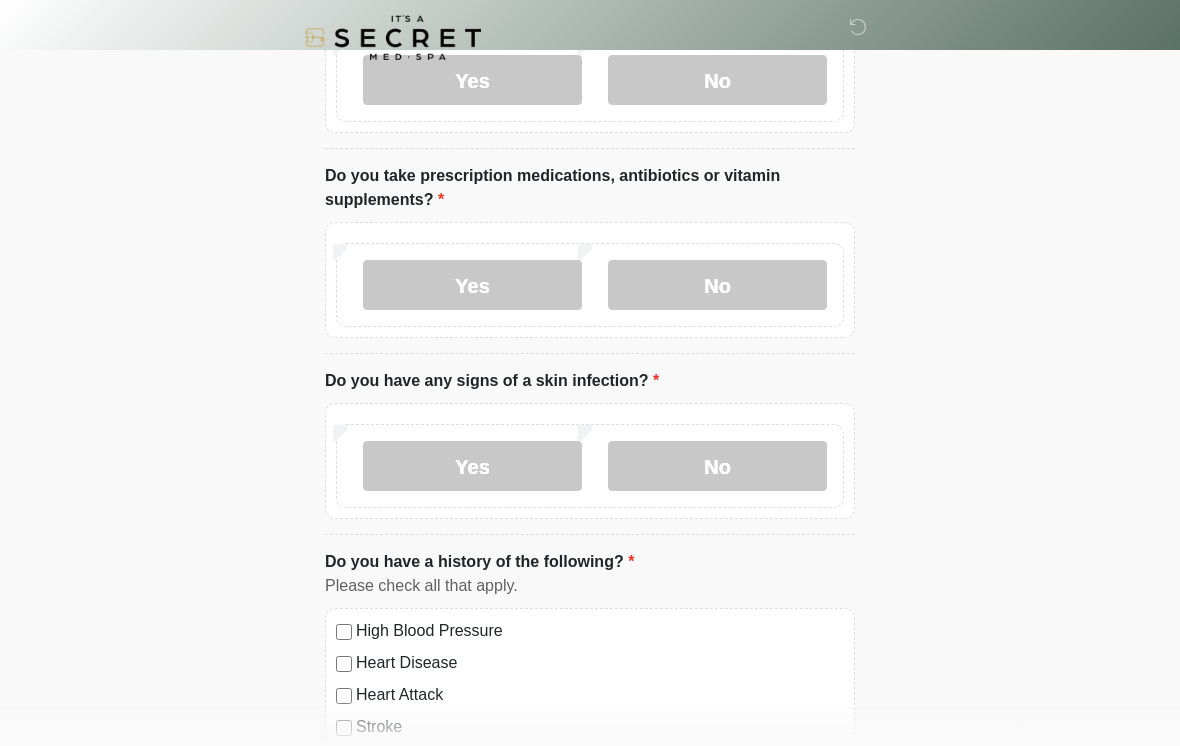click on "No" at bounding box center [717, 466] 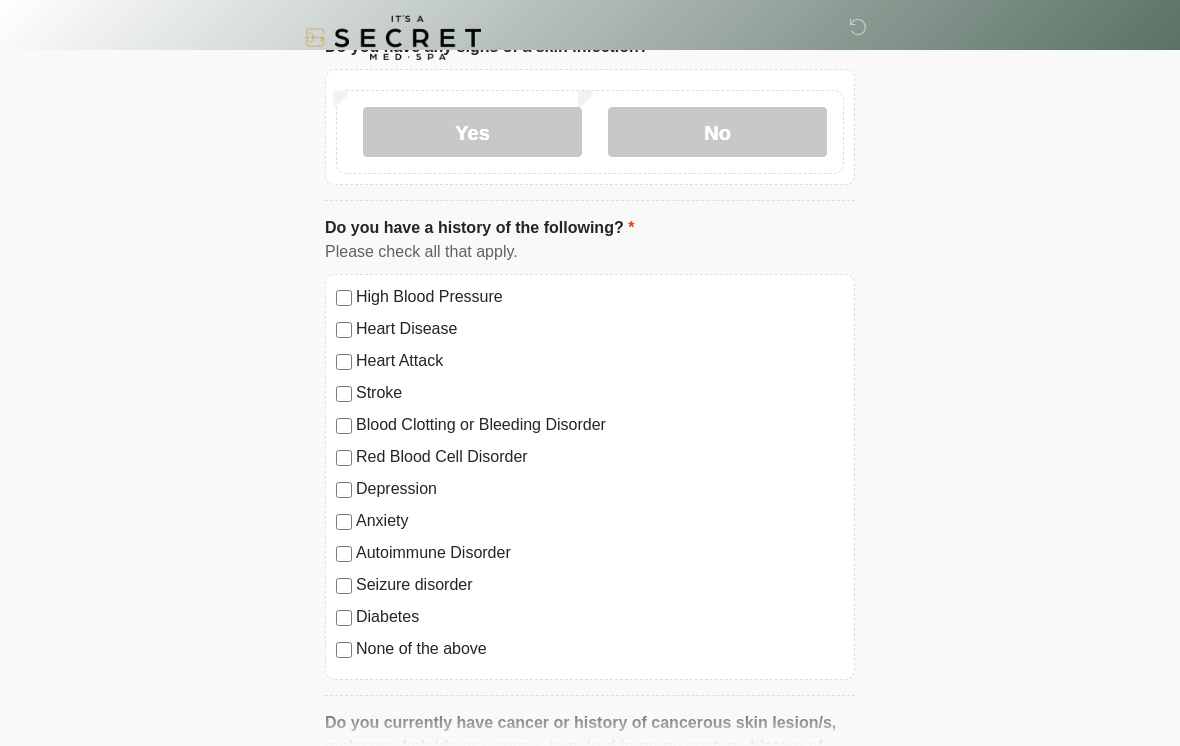 scroll, scrollTop: 967, scrollLeft: 0, axis: vertical 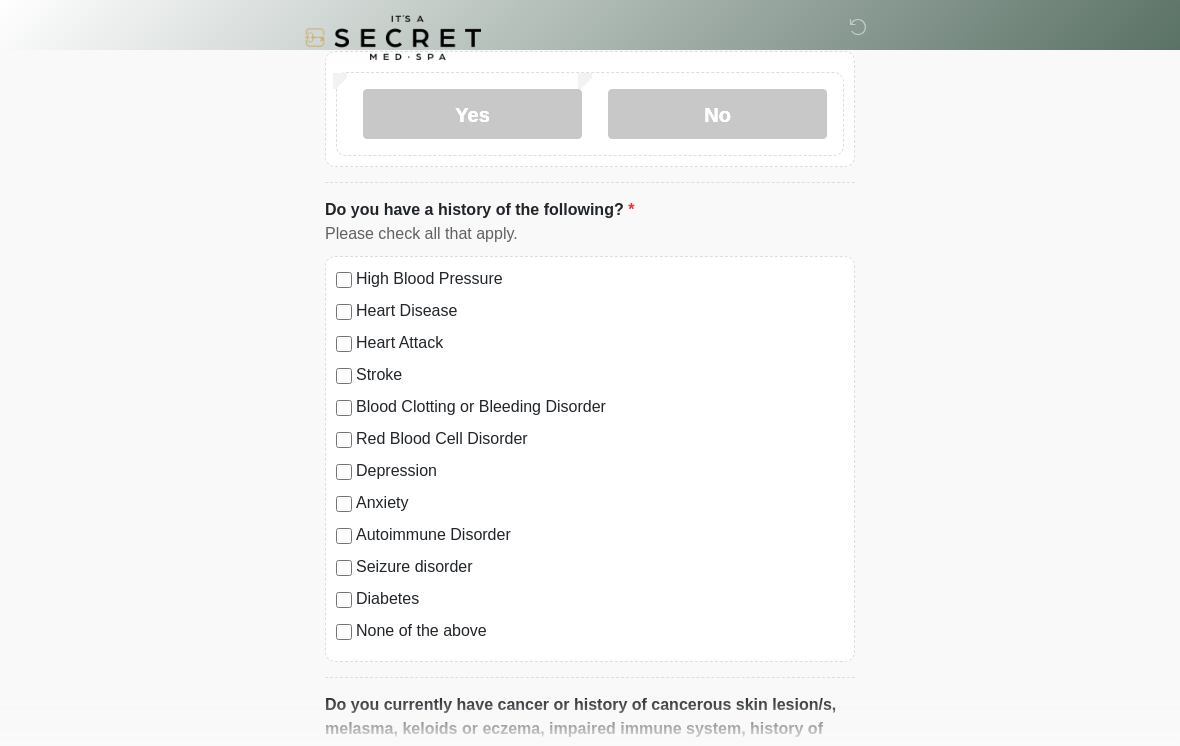 click on "Anxiety" at bounding box center (600, 503) 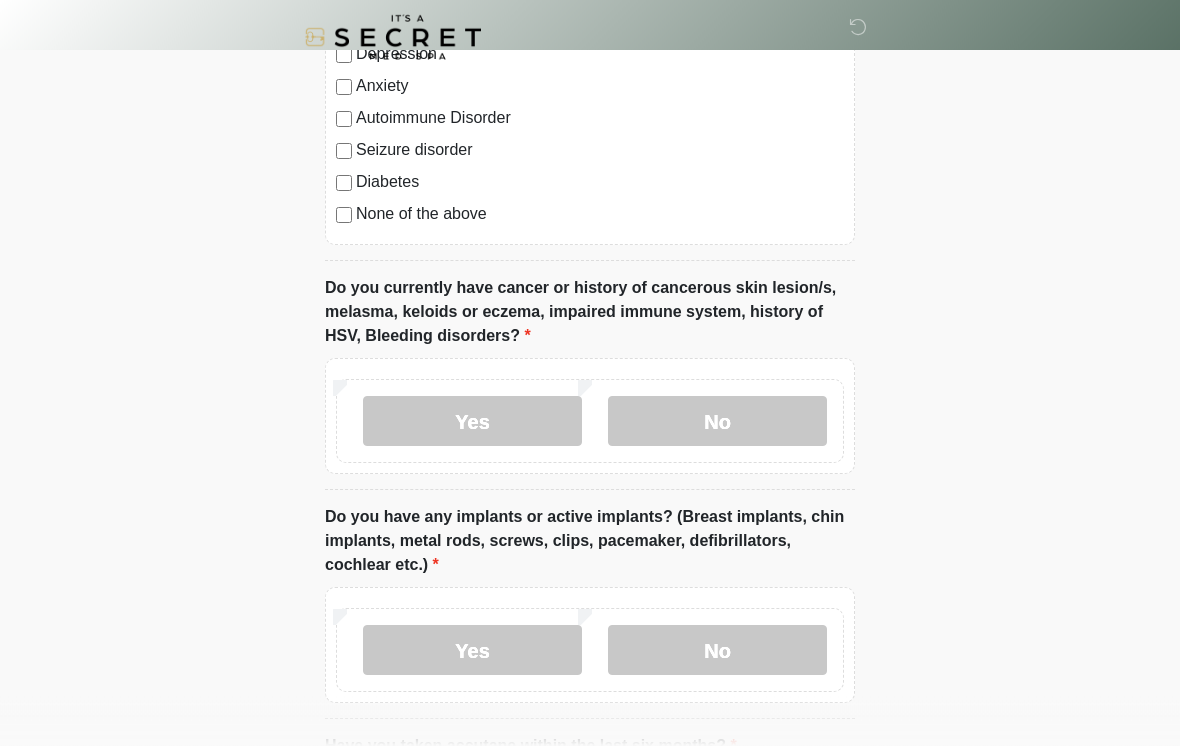 scroll, scrollTop: 1386, scrollLeft: 0, axis: vertical 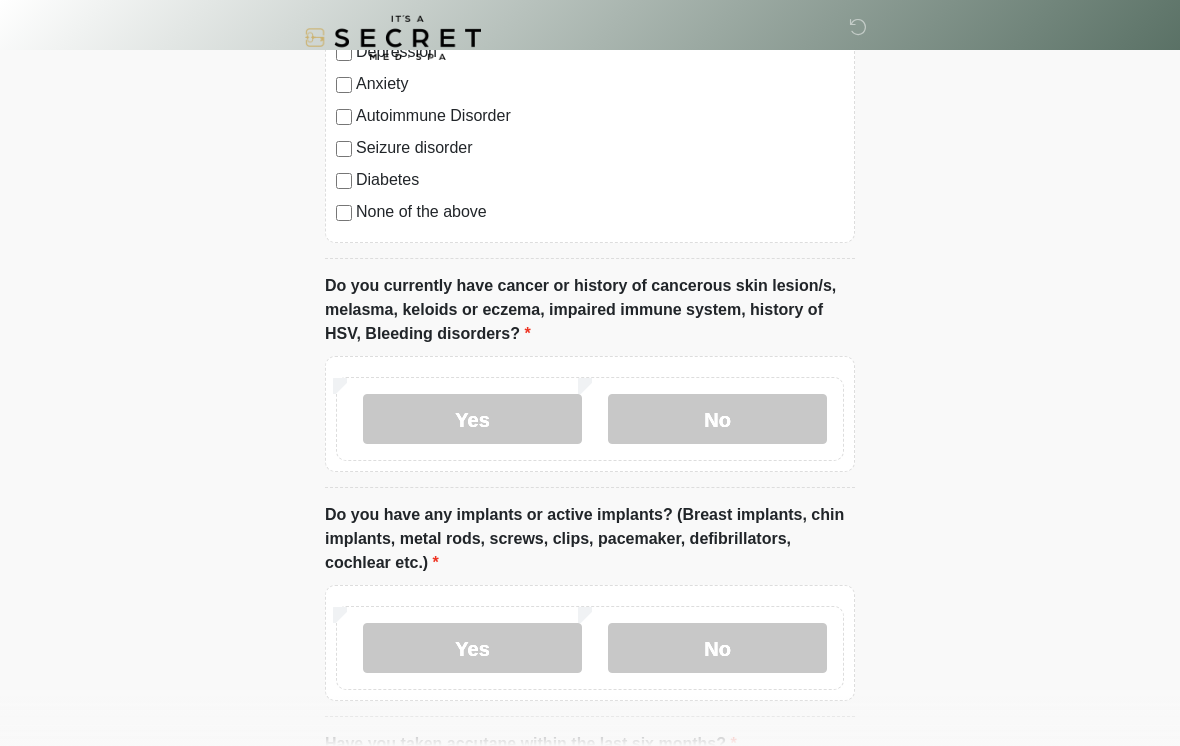 click on "No" at bounding box center (717, 419) 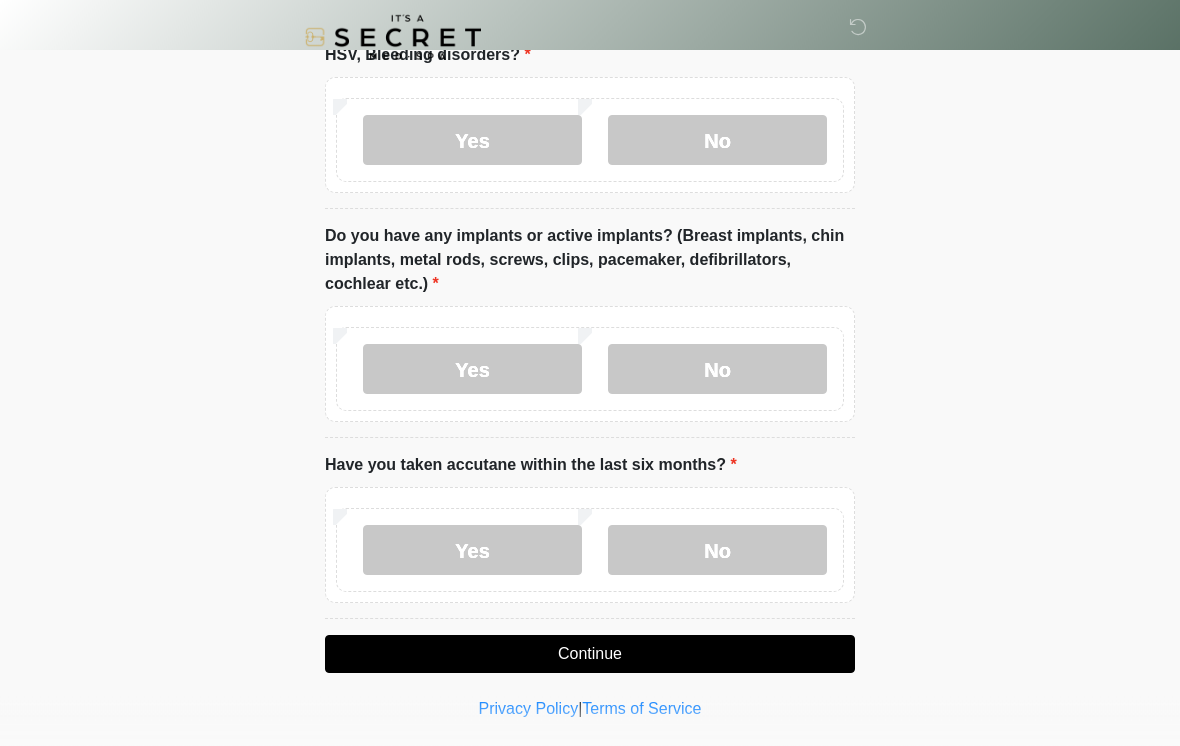 scroll, scrollTop: 1665, scrollLeft: 0, axis: vertical 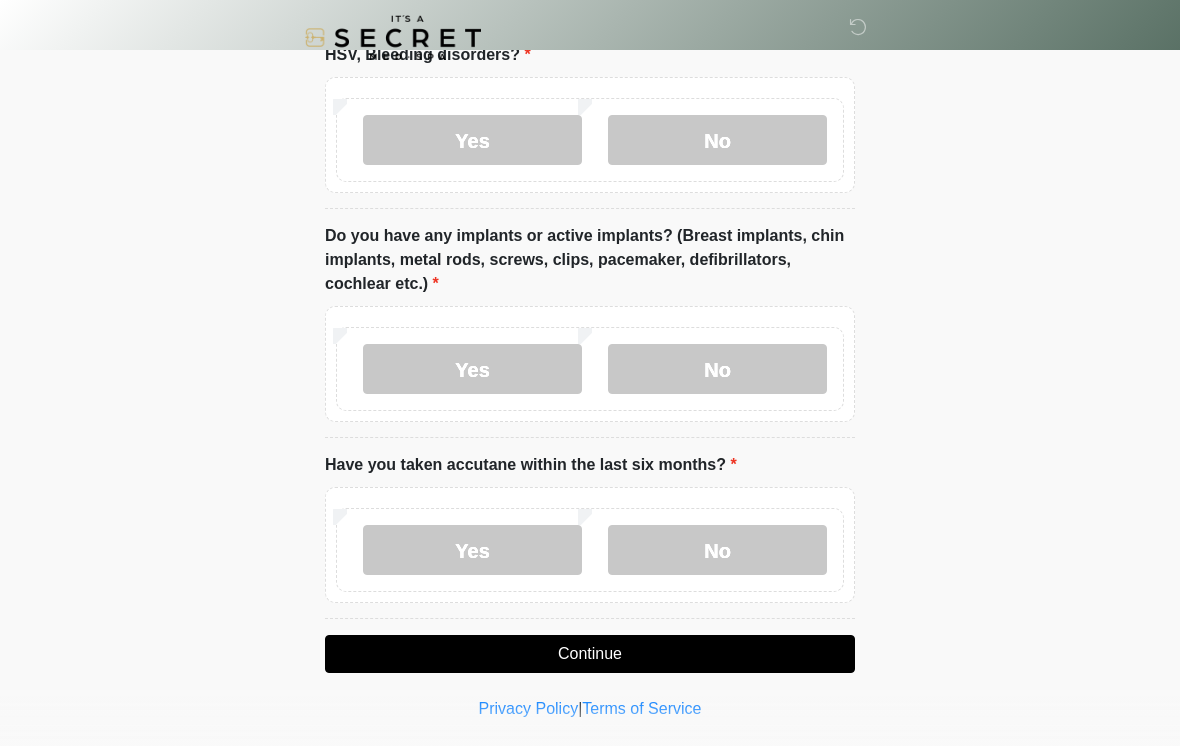 click on "No" at bounding box center [717, 369] 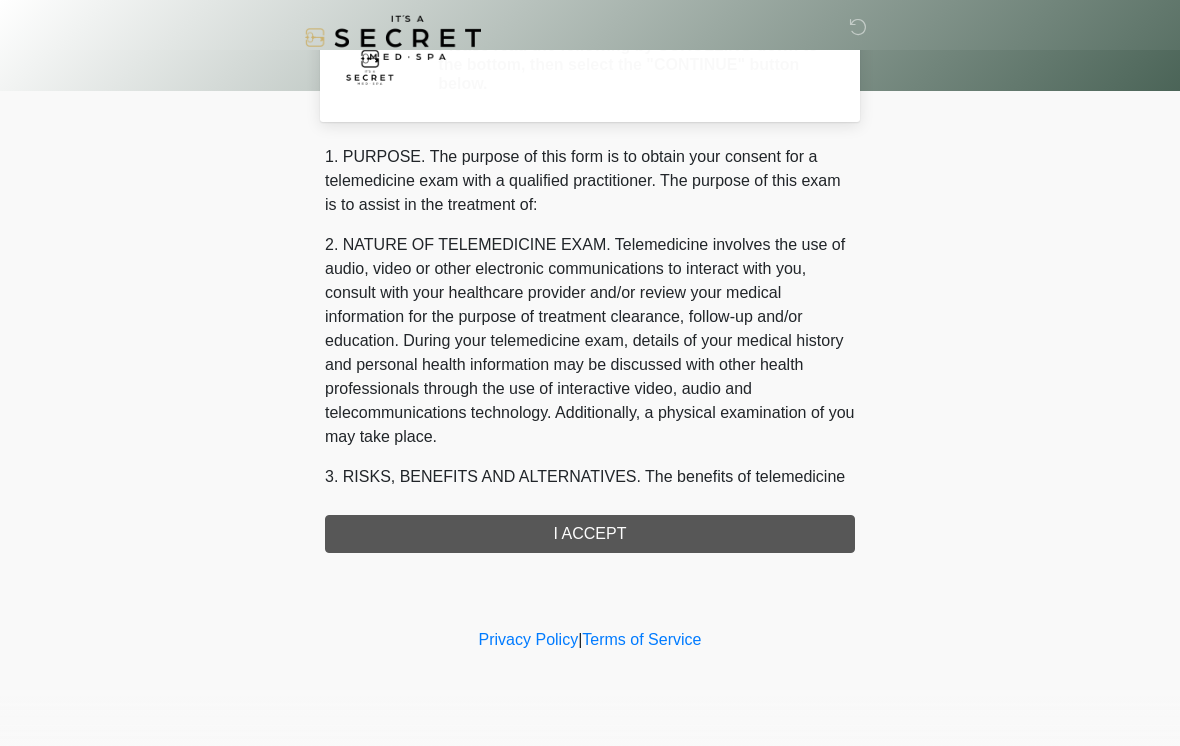 scroll, scrollTop: 0, scrollLeft: 0, axis: both 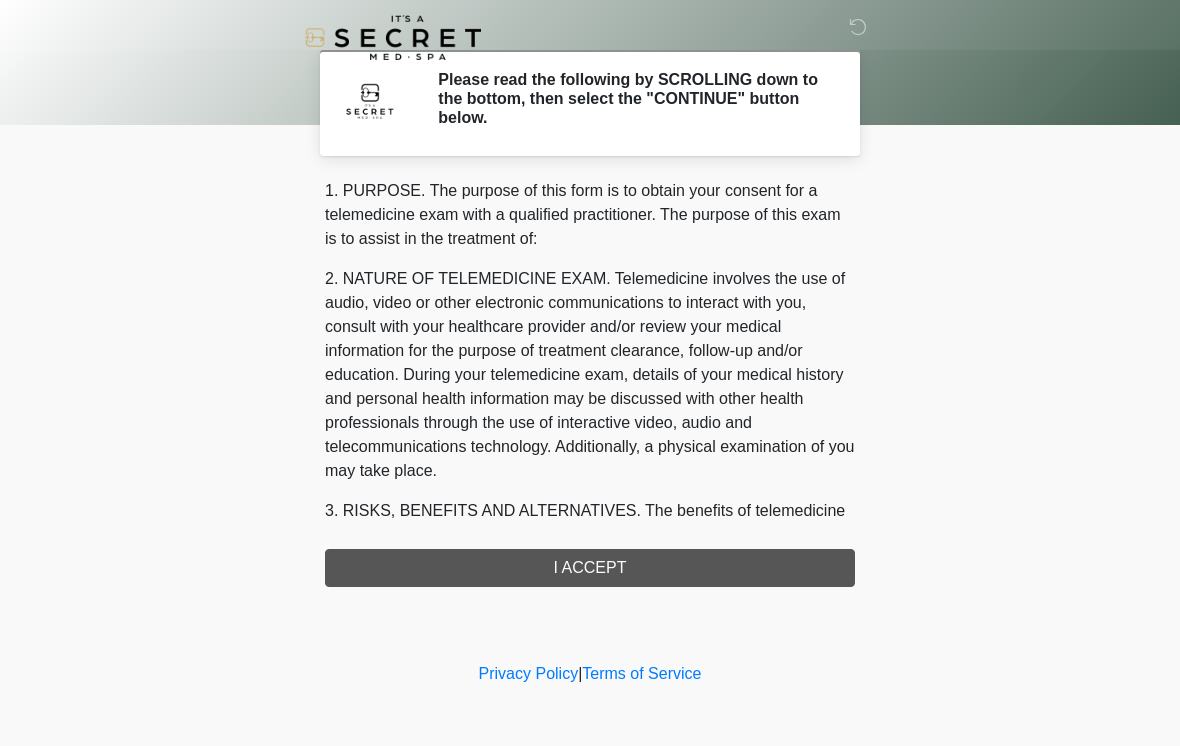 click on "1. PURPOSE. The purpose of this form is to obtain your consent for a telemedicine exam with a qualified practitioner. The purpose of this exam is to assist in the treatment of:  2. NATURE OF TELEMEDICINE EXAM. Telemedicine involves the use of audio, video or other electronic communications to interact with you, consult with your healthcare provider and/or review your medical information for the purpose of treatment clearance, follow-up and/or education. During your telemedicine exam, details of your medical history and personal health information may be discussed with other health professionals through the use of interactive video, audio and telecommunications technology. Additionally, a physical examination of you may take place. 4. HEALTHCARE INSTITUTION. It's A Secret Med Spa has medical and non-medical technical personnel who may participate in the telemedicine exam to aid in the audio/video link with the qualified practitioner.
I ACCEPT" at bounding box center (590, 383) 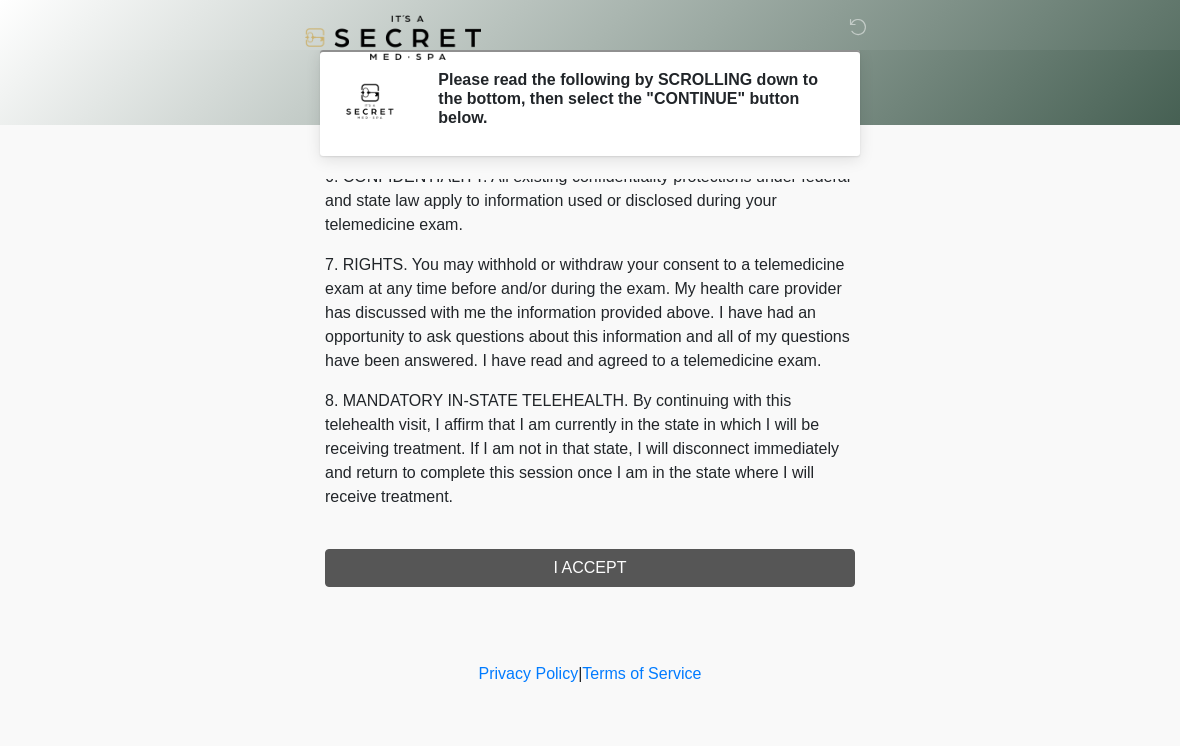 click on "I ACCEPT" at bounding box center [590, 568] 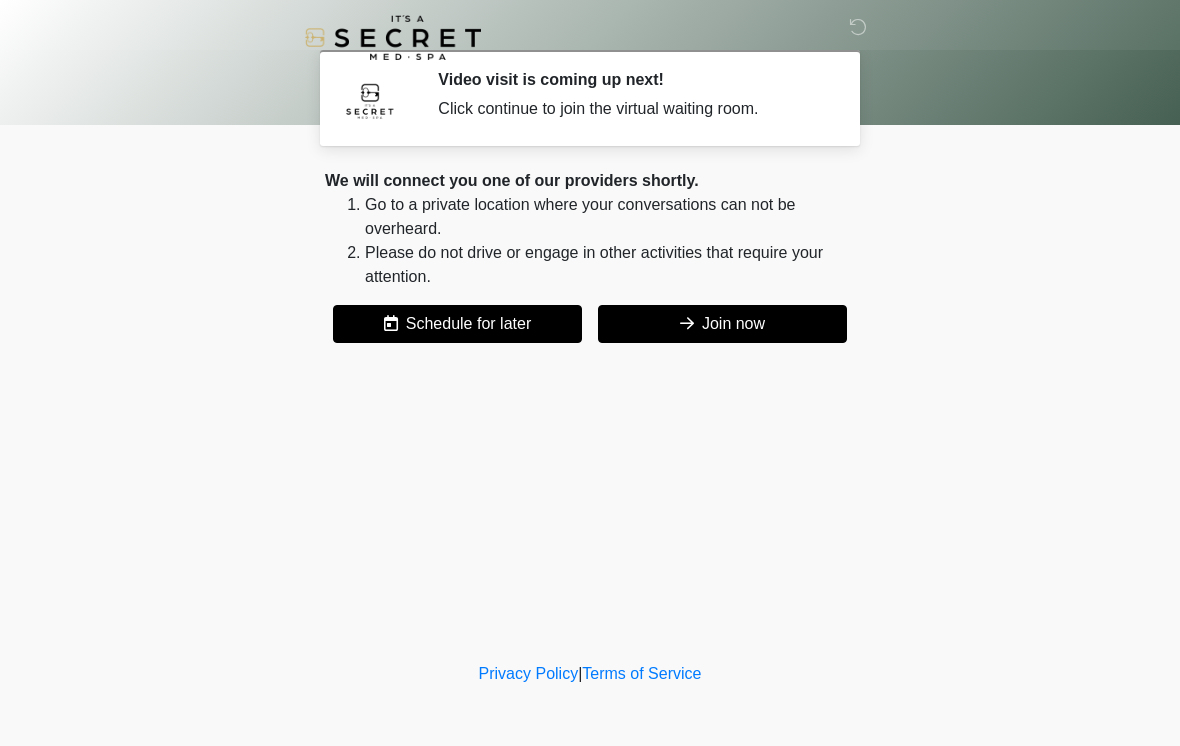 click on "Join now" at bounding box center (722, 324) 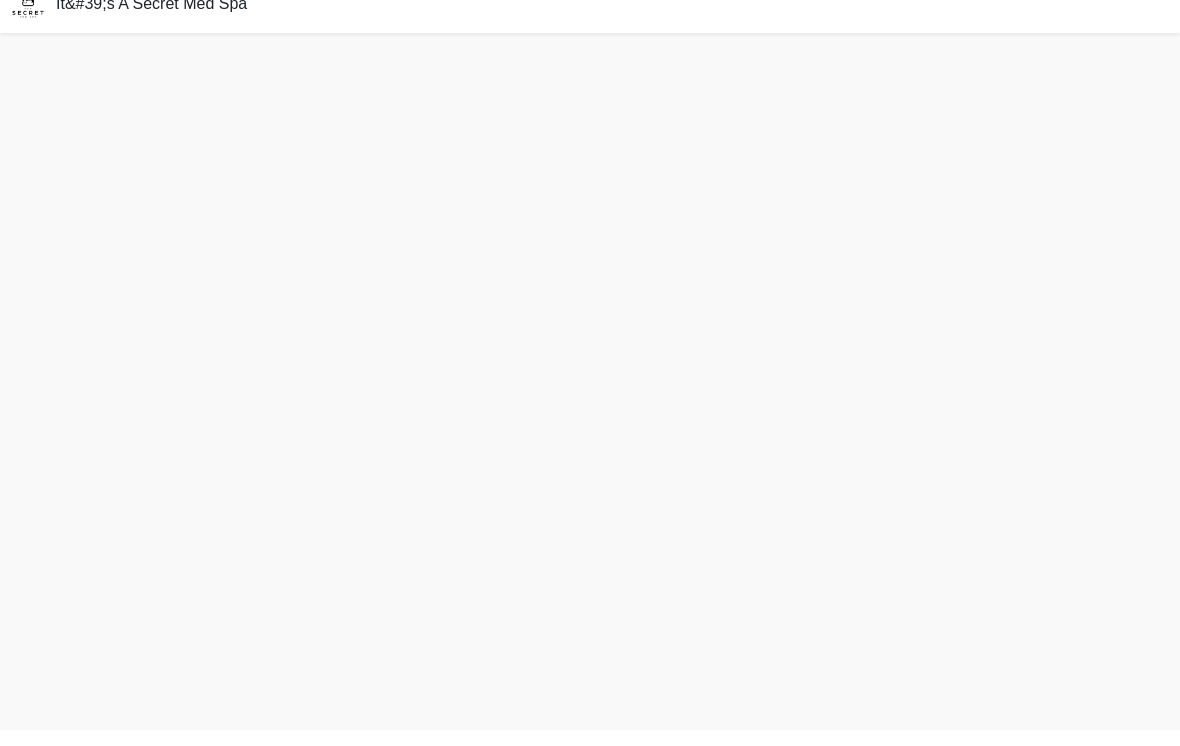 scroll, scrollTop: 6, scrollLeft: 0, axis: vertical 